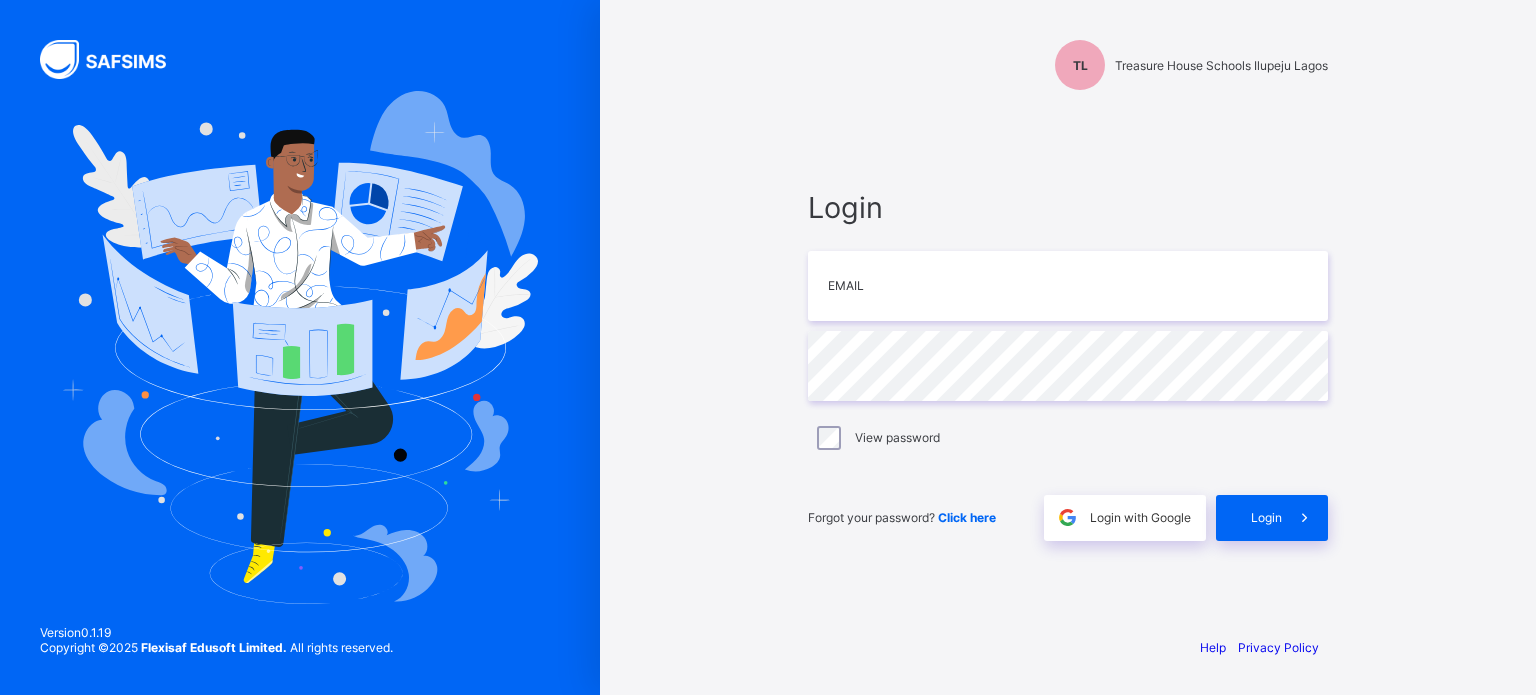 scroll, scrollTop: 0, scrollLeft: 0, axis: both 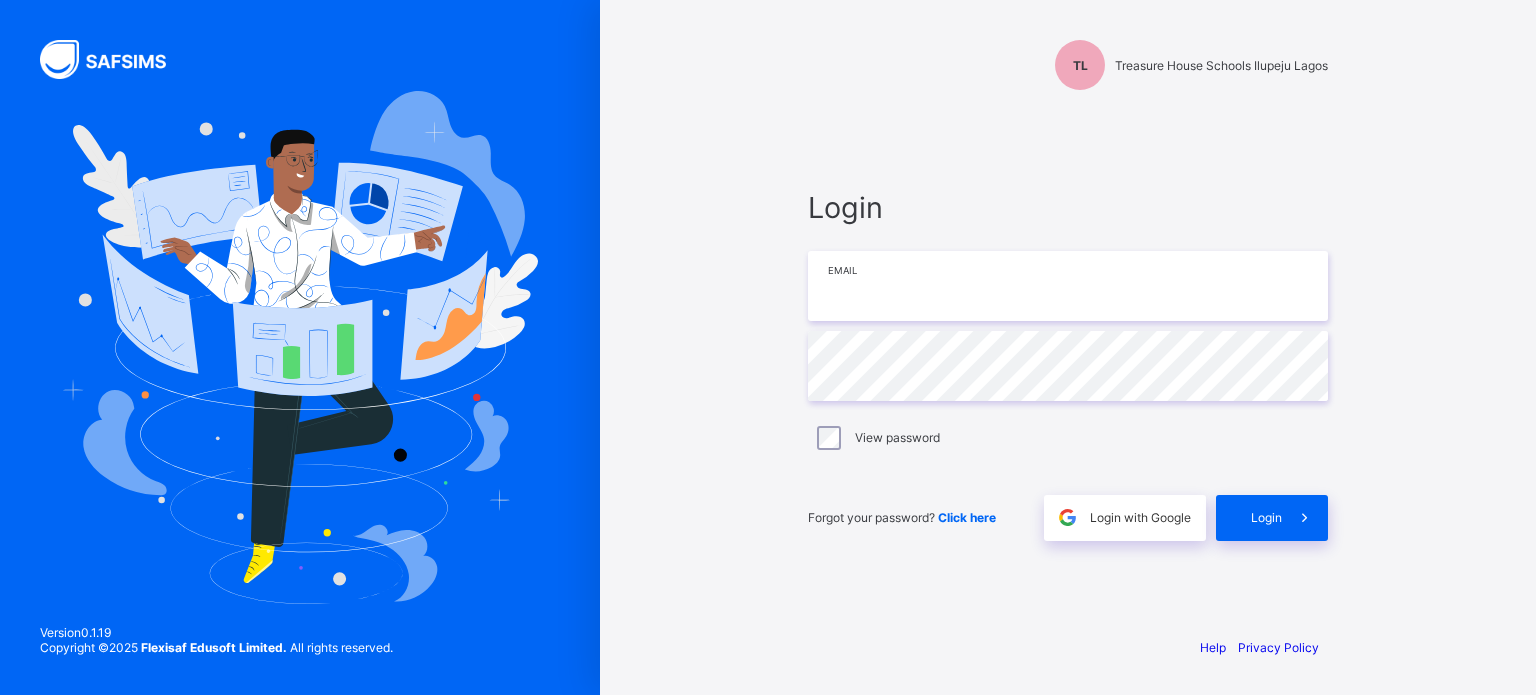 click at bounding box center (1068, 286) 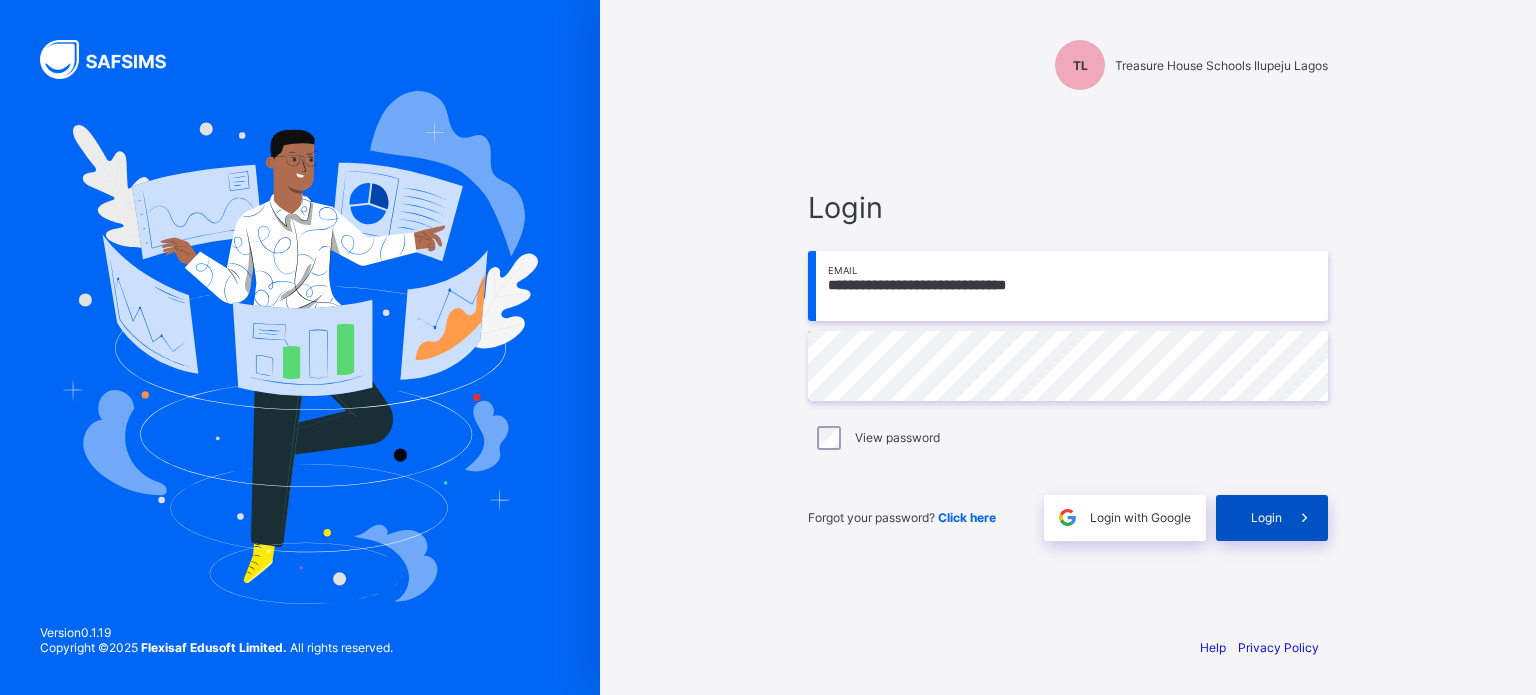 click on "Login" at bounding box center [1272, 518] 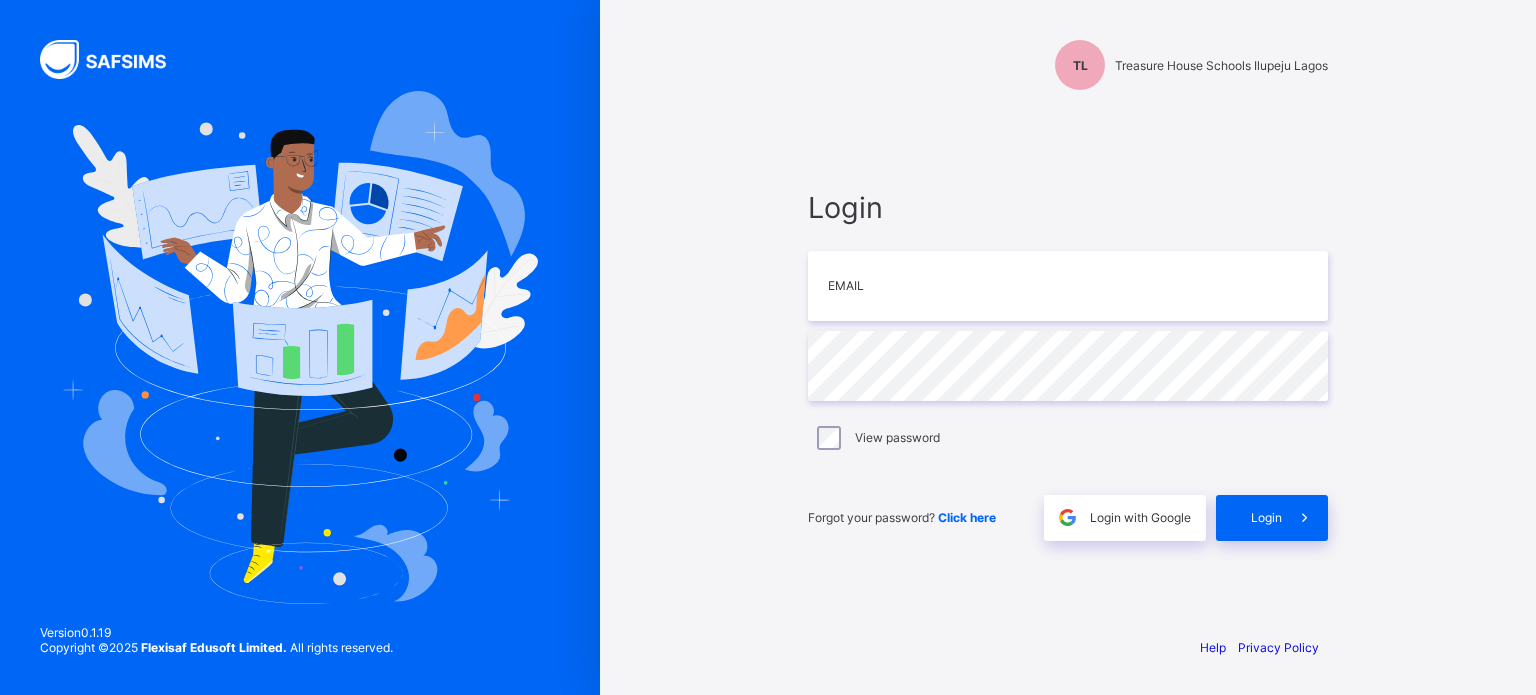 scroll, scrollTop: 0, scrollLeft: 0, axis: both 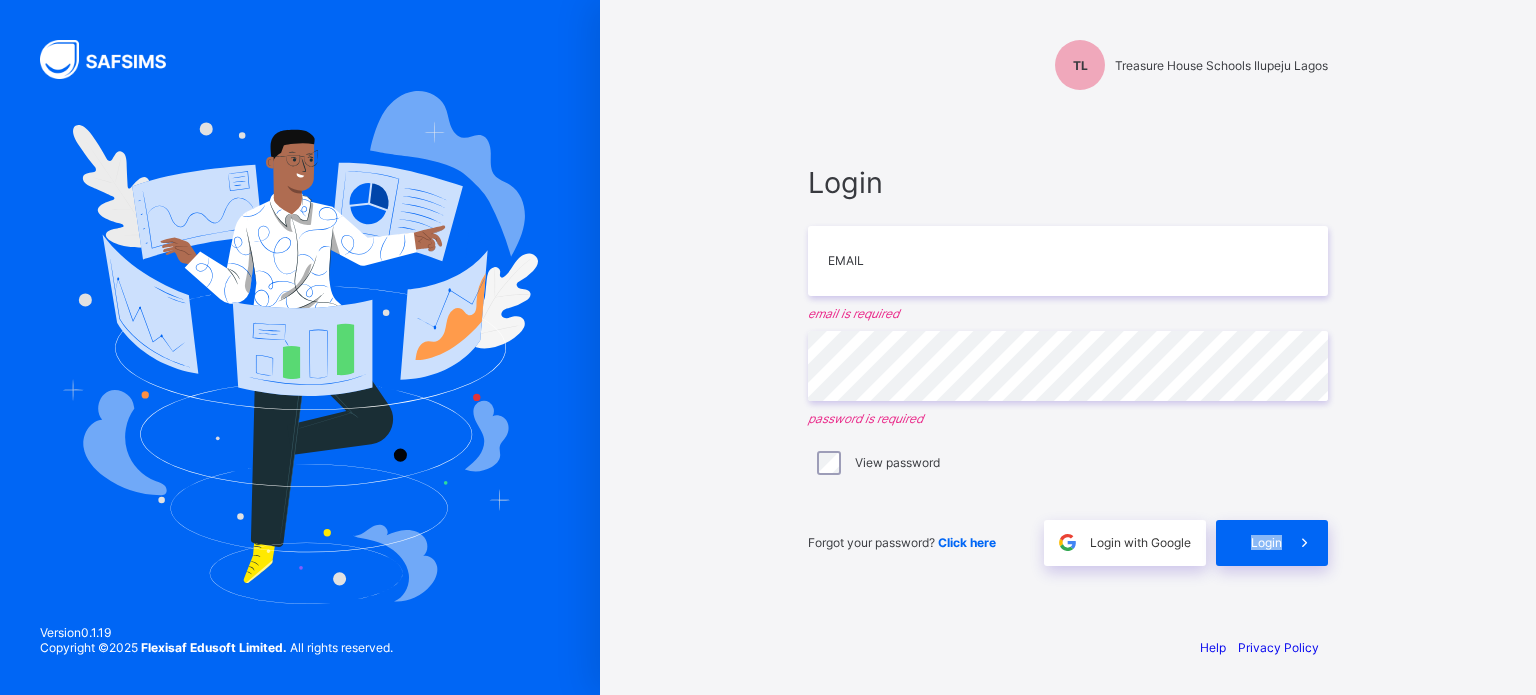 click on "Login" at bounding box center (1272, 543) 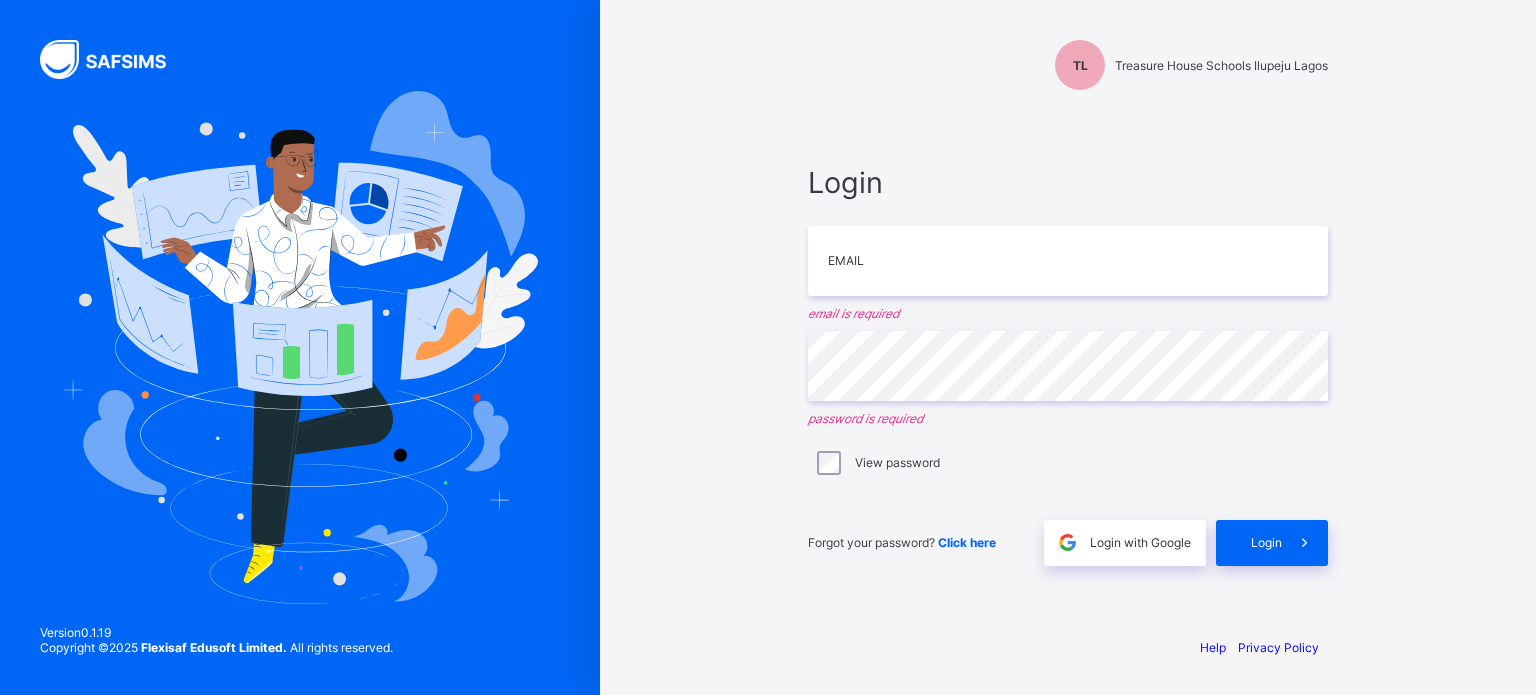 drag, startPoint x: 1096, startPoint y: 587, endPoint x: 1097, endPoint y: 513, distance: 74.00676 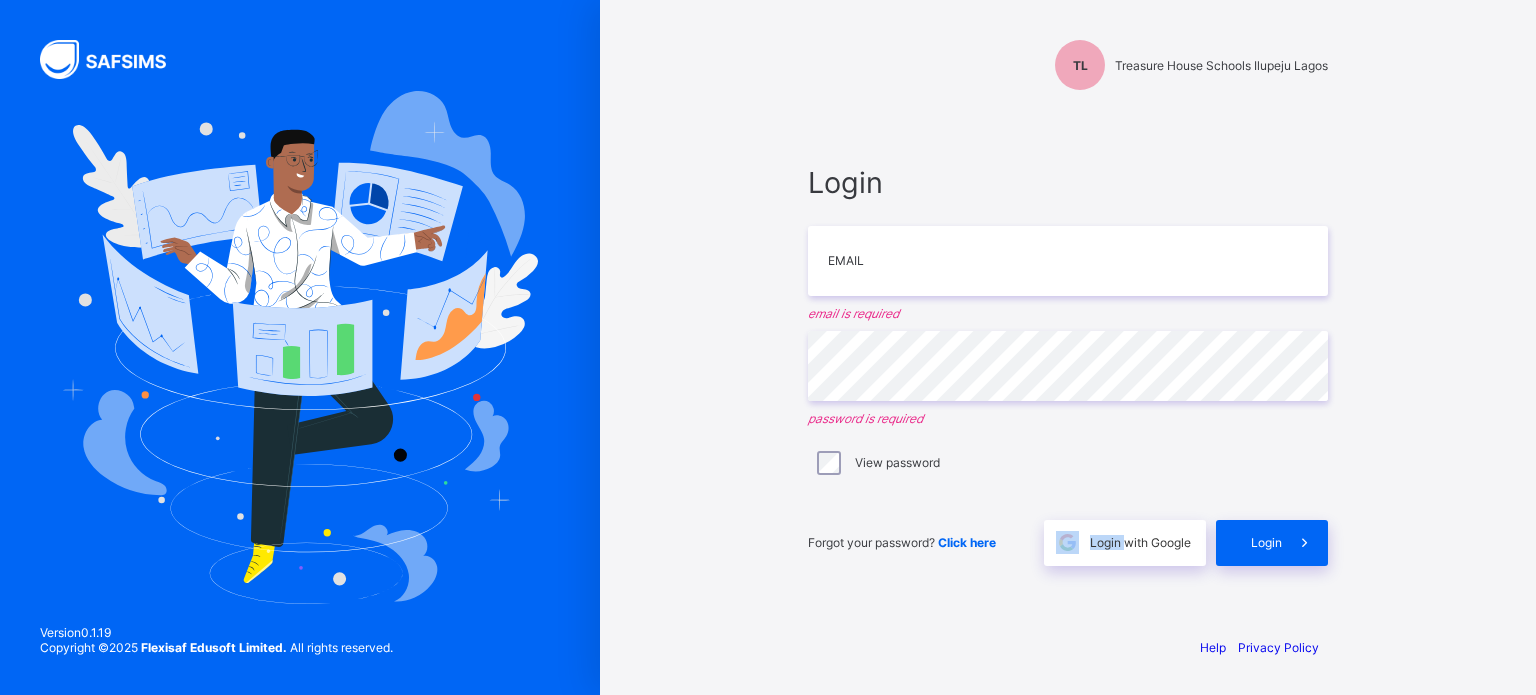click on "Forgot your password?   Click here Login with Google Login" at bounding box center (1068, 533) 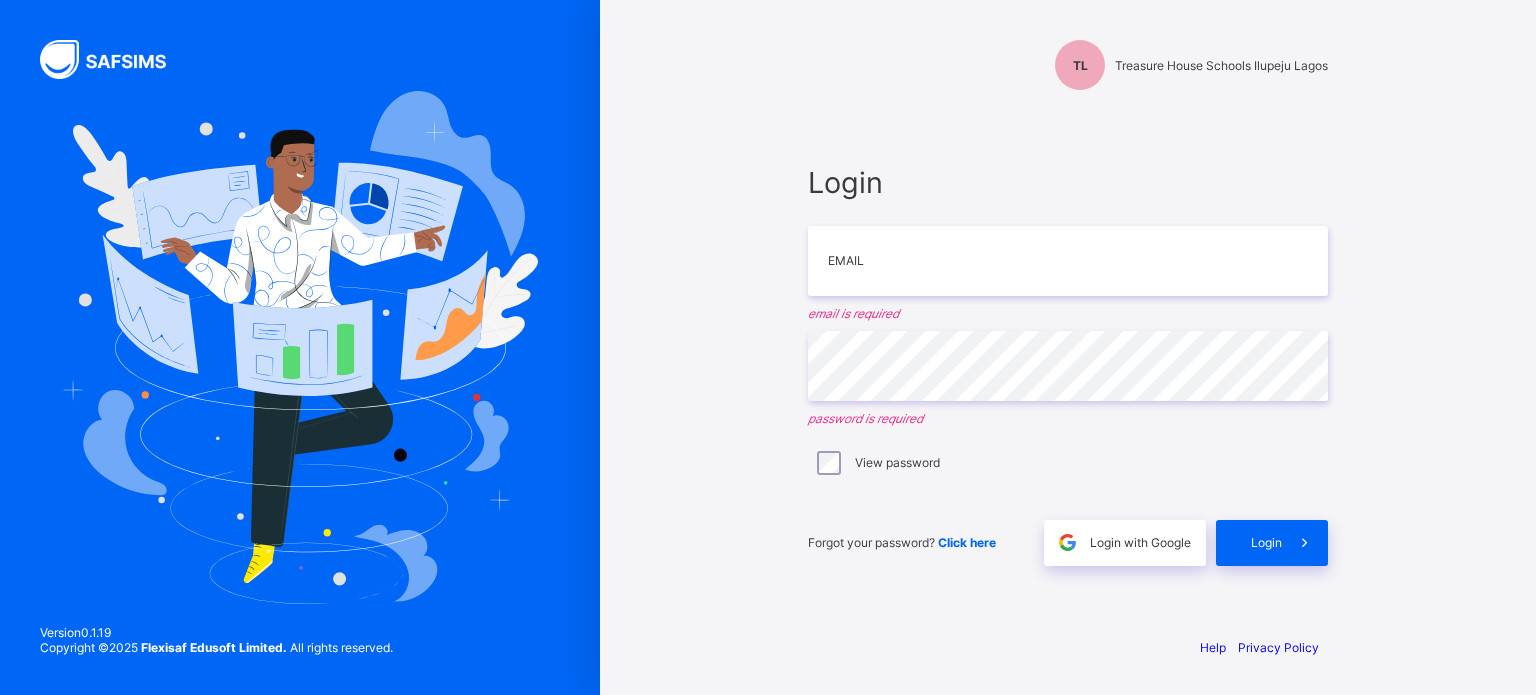 click on "Forgot your password?   Click here Login with Google Login" at bounding box center [1068, 533] 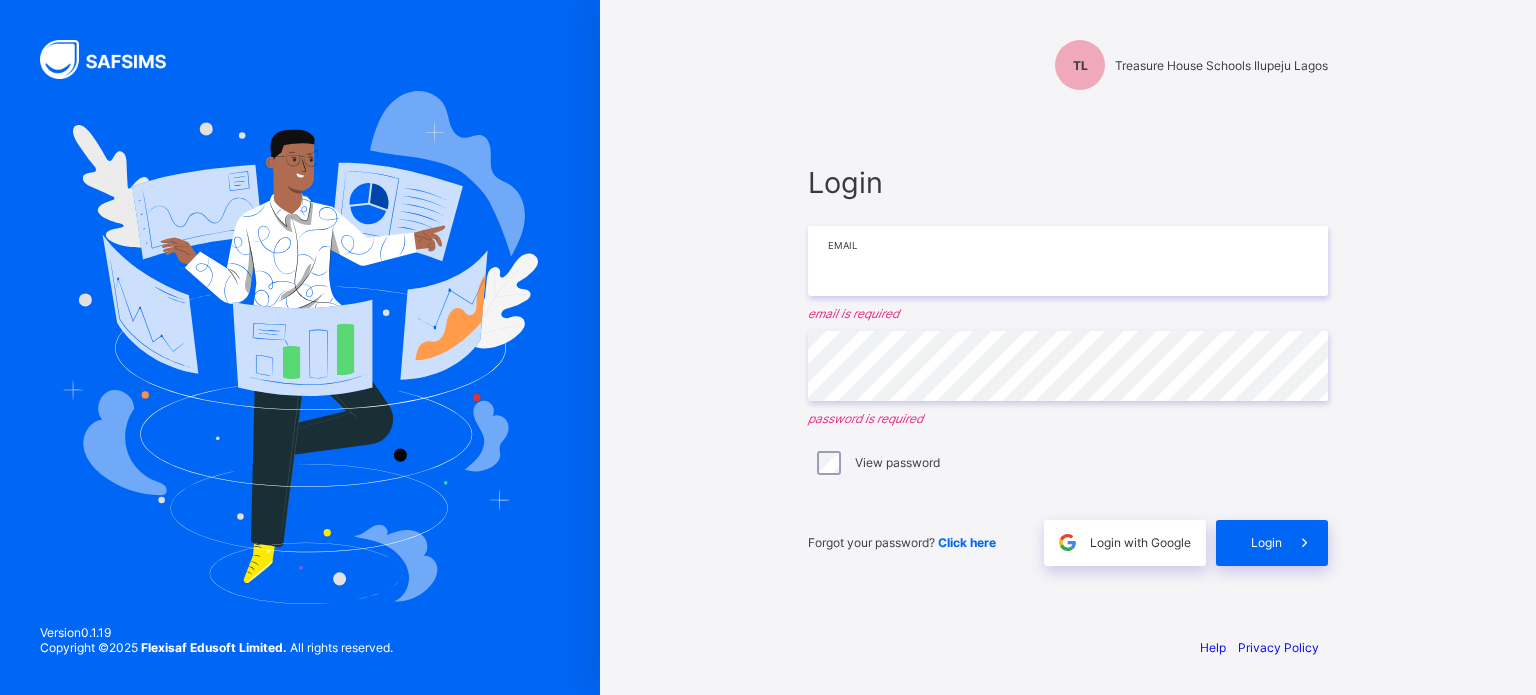 click at bounding box center (1068, 261) 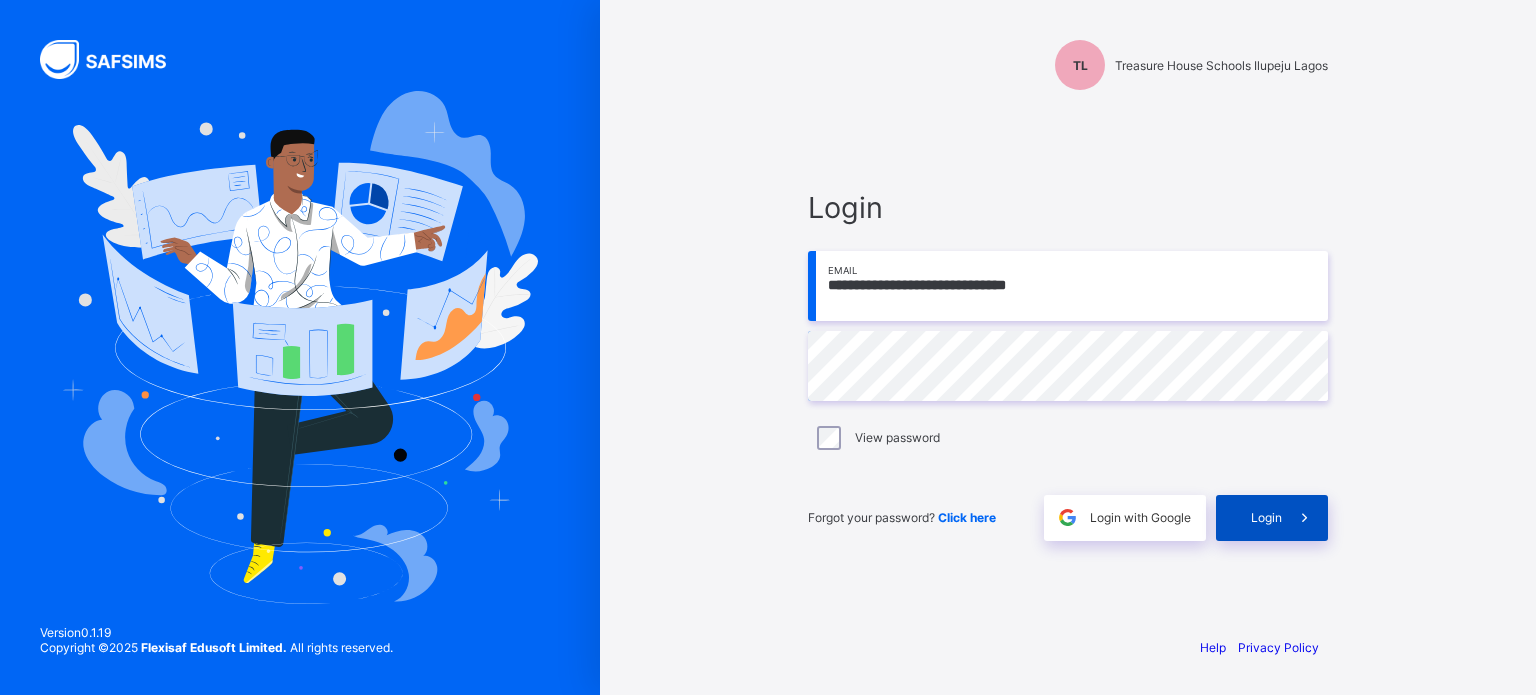 click on "Login" at bounding box center (1266, 517) 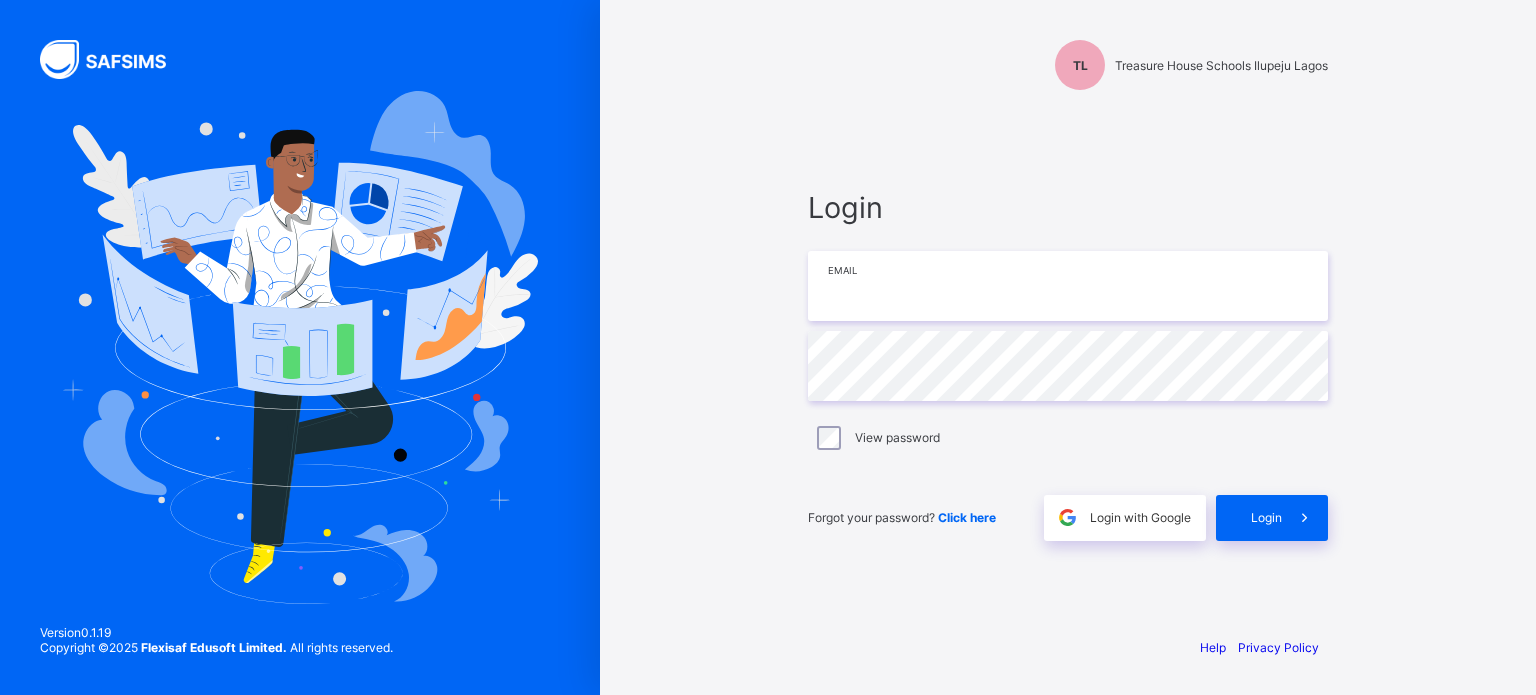 scroll, scrollTop: 0, scrollLeft: 0, axis: both 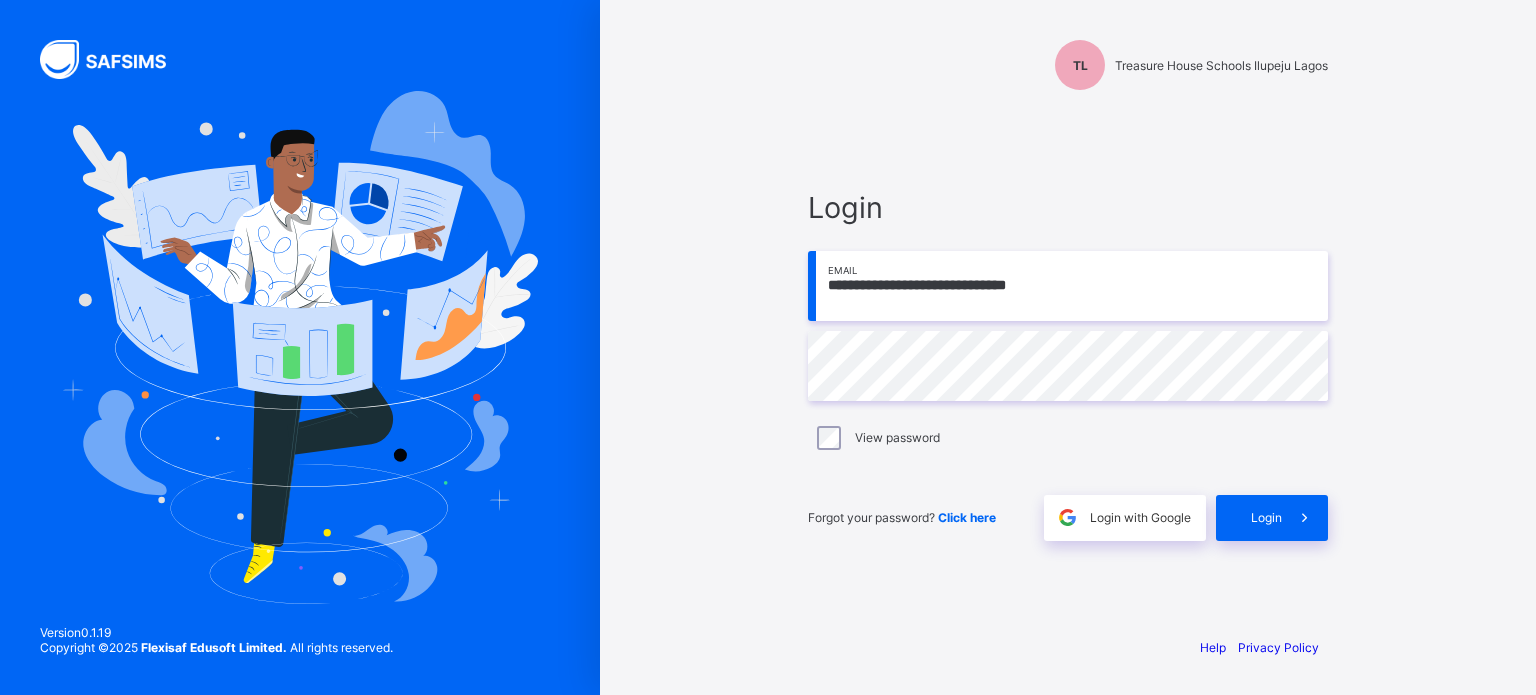 click on "**********" at bounding box center (1068, 286) 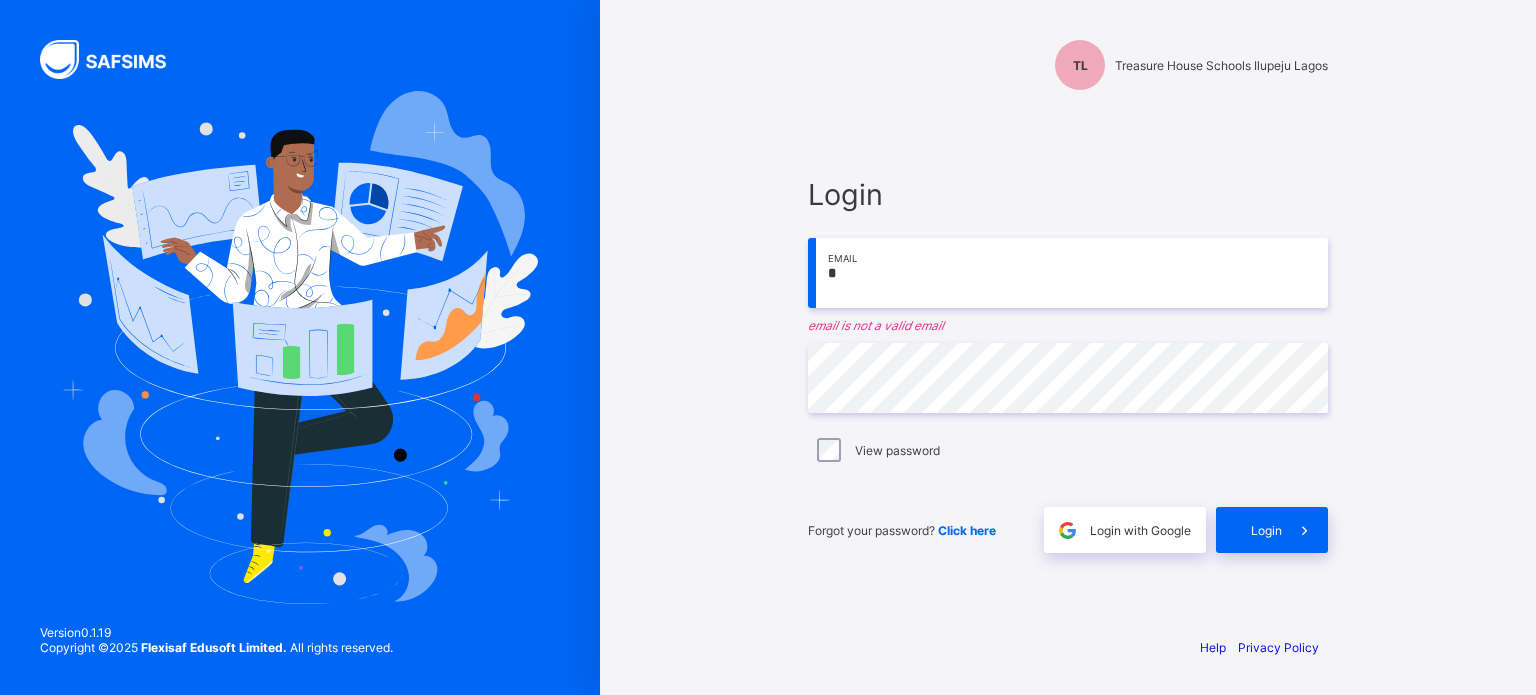type on "**********" 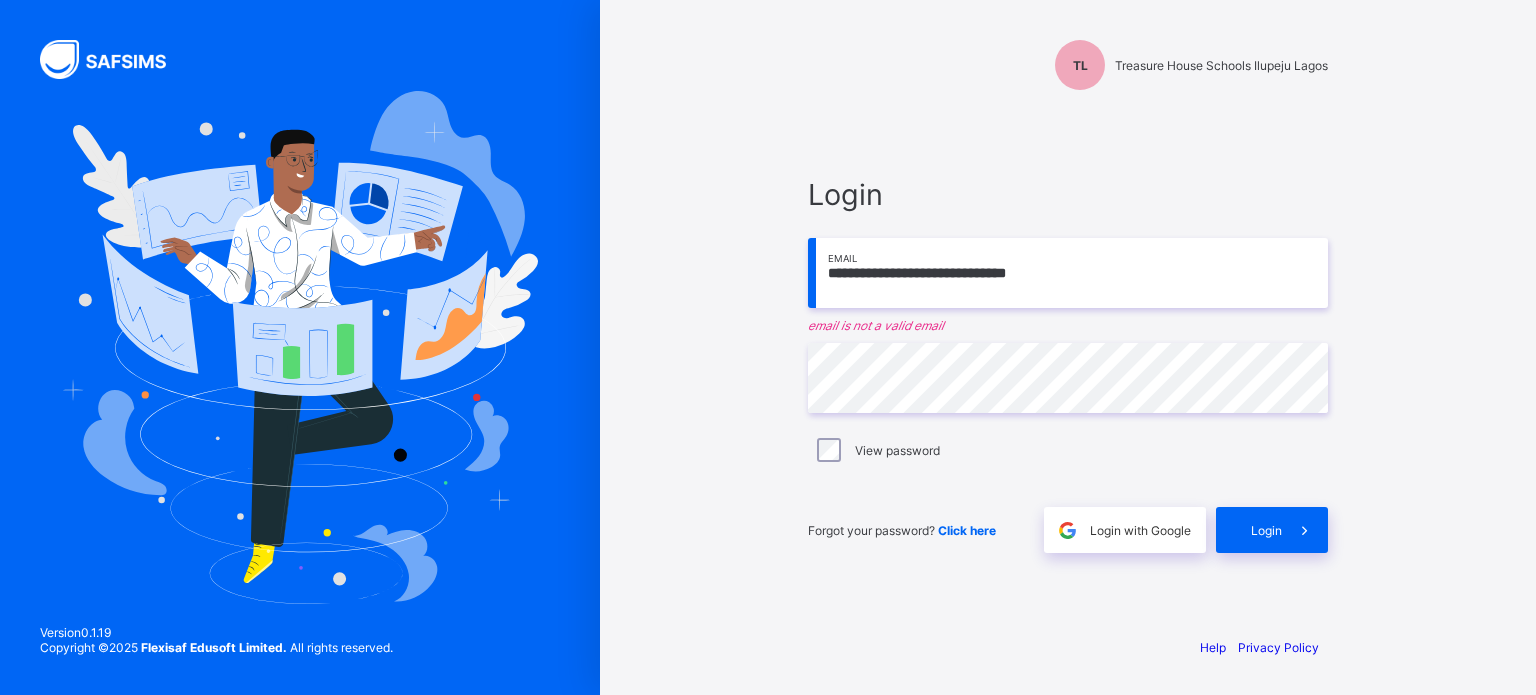 scroll, scrollTop: 0, scrollLeft: 0, axis: both 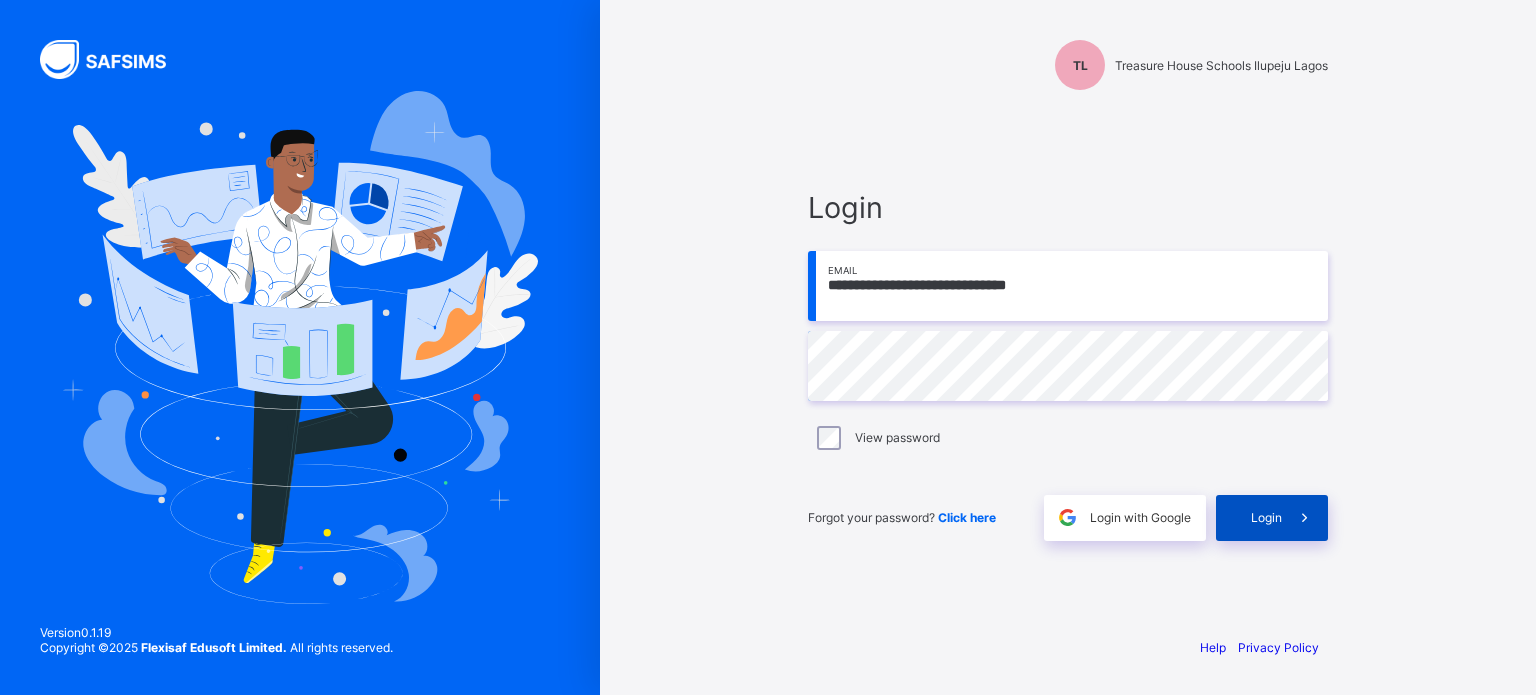 click on "Login" at bounding box center (1272, 518) 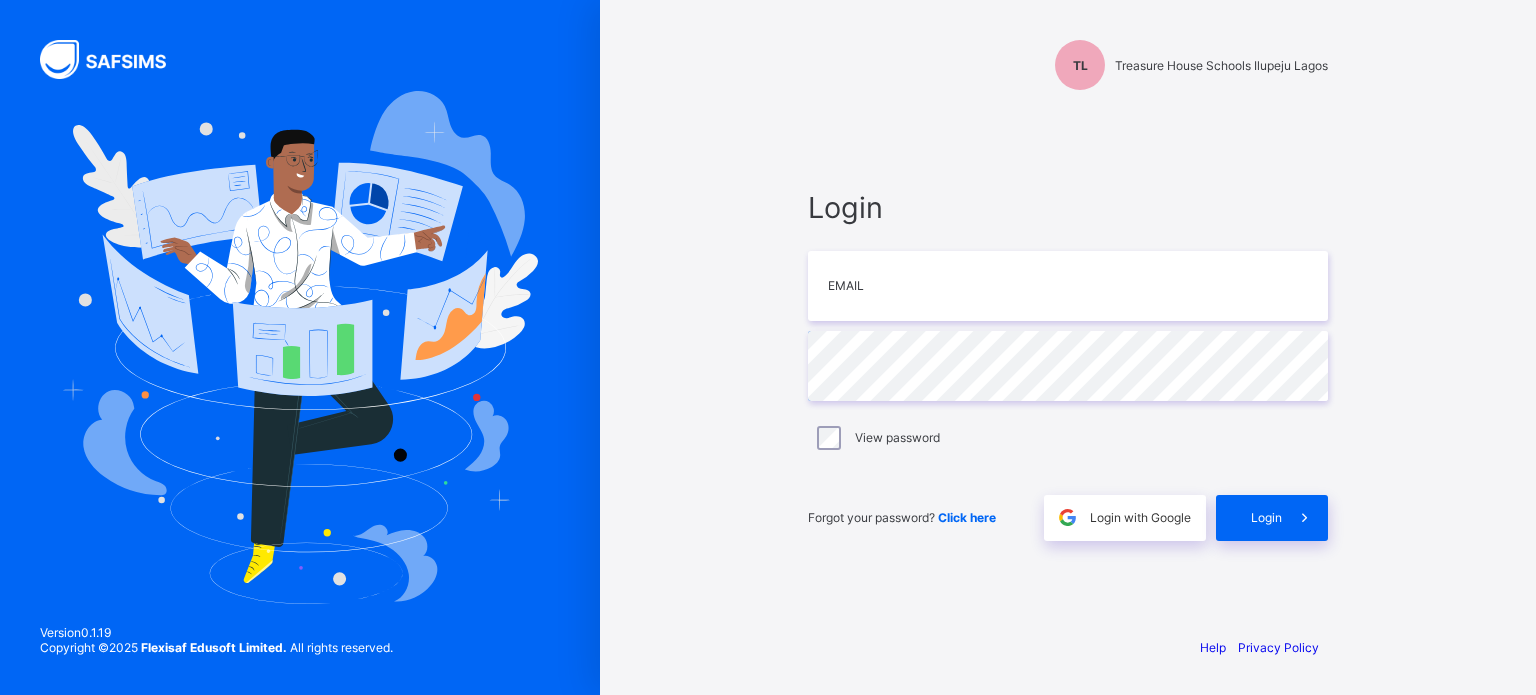 scroll, scrollTop: 0, scrollLeft: 0, axis: both 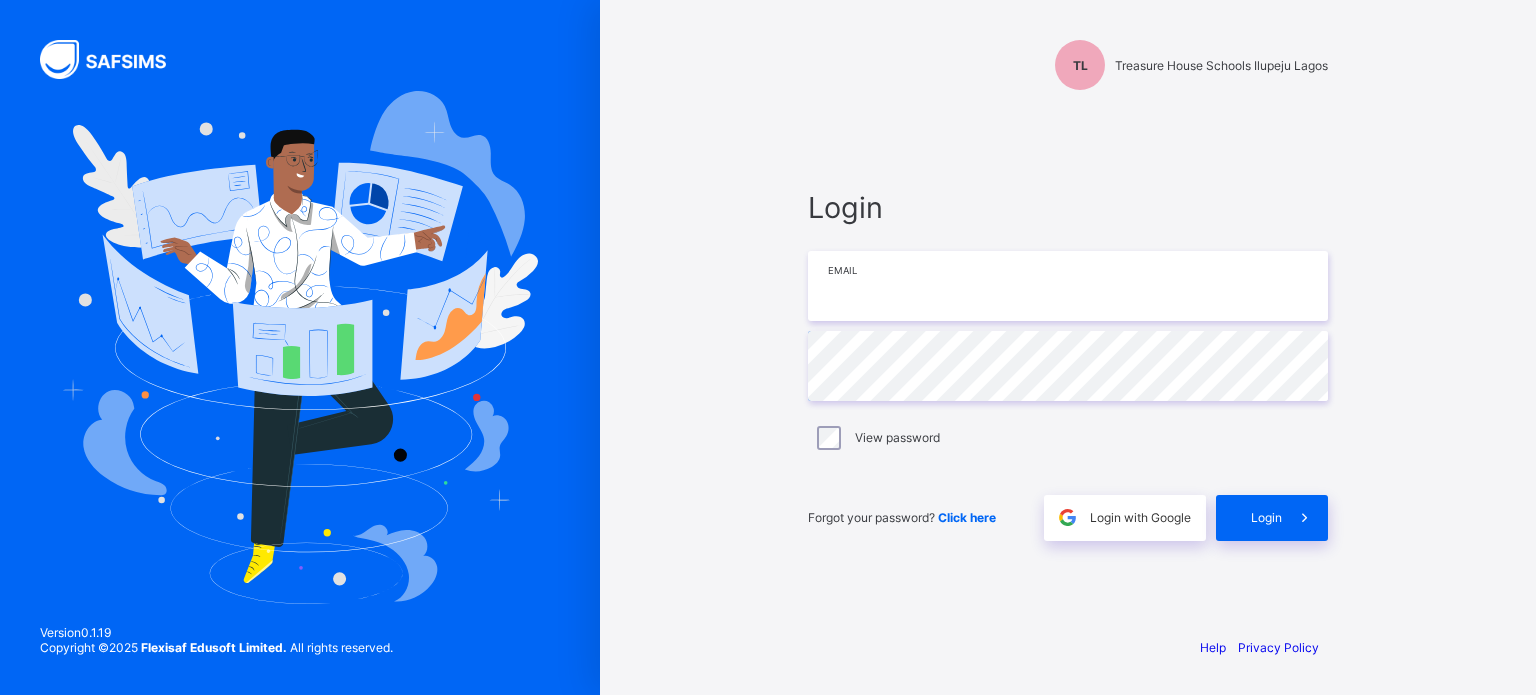 click at bounding box center (1068, 286) 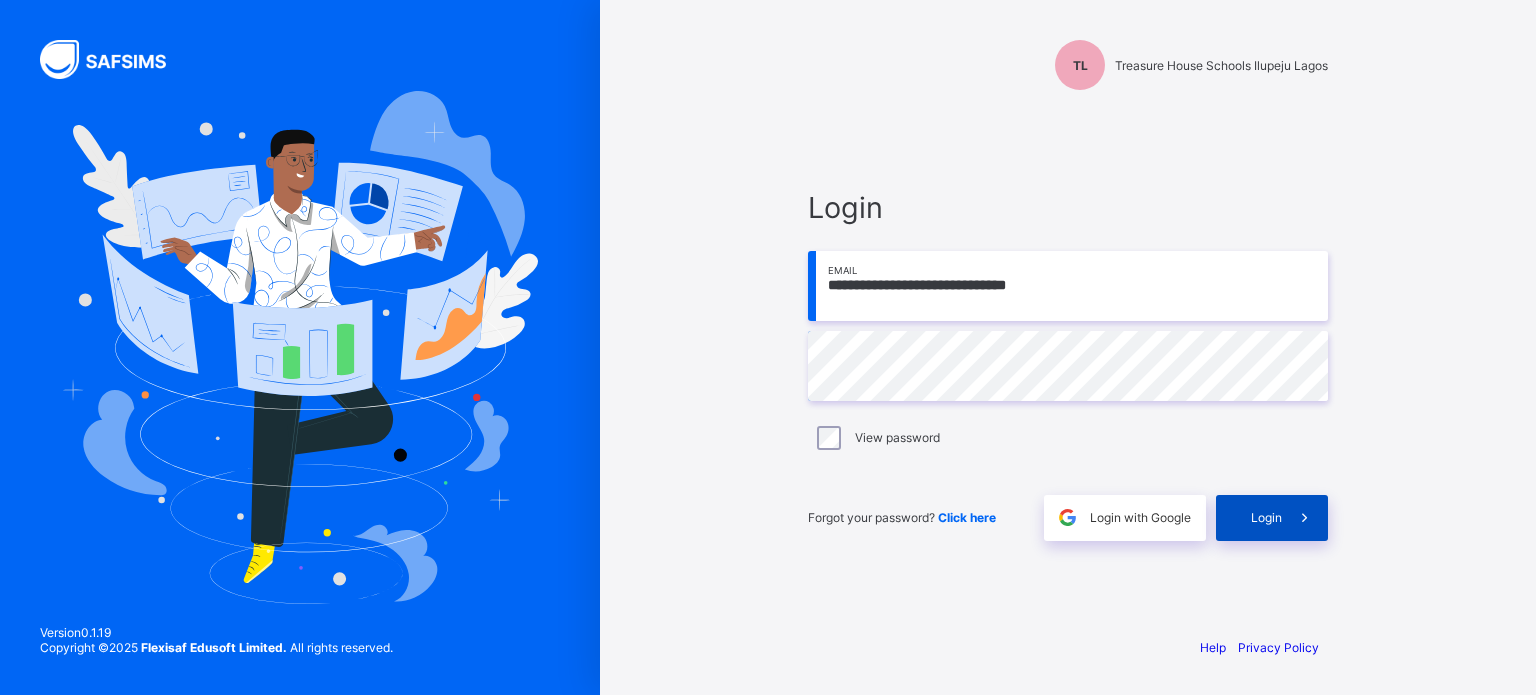 click on "Login" at bounding box center [1272, 518] 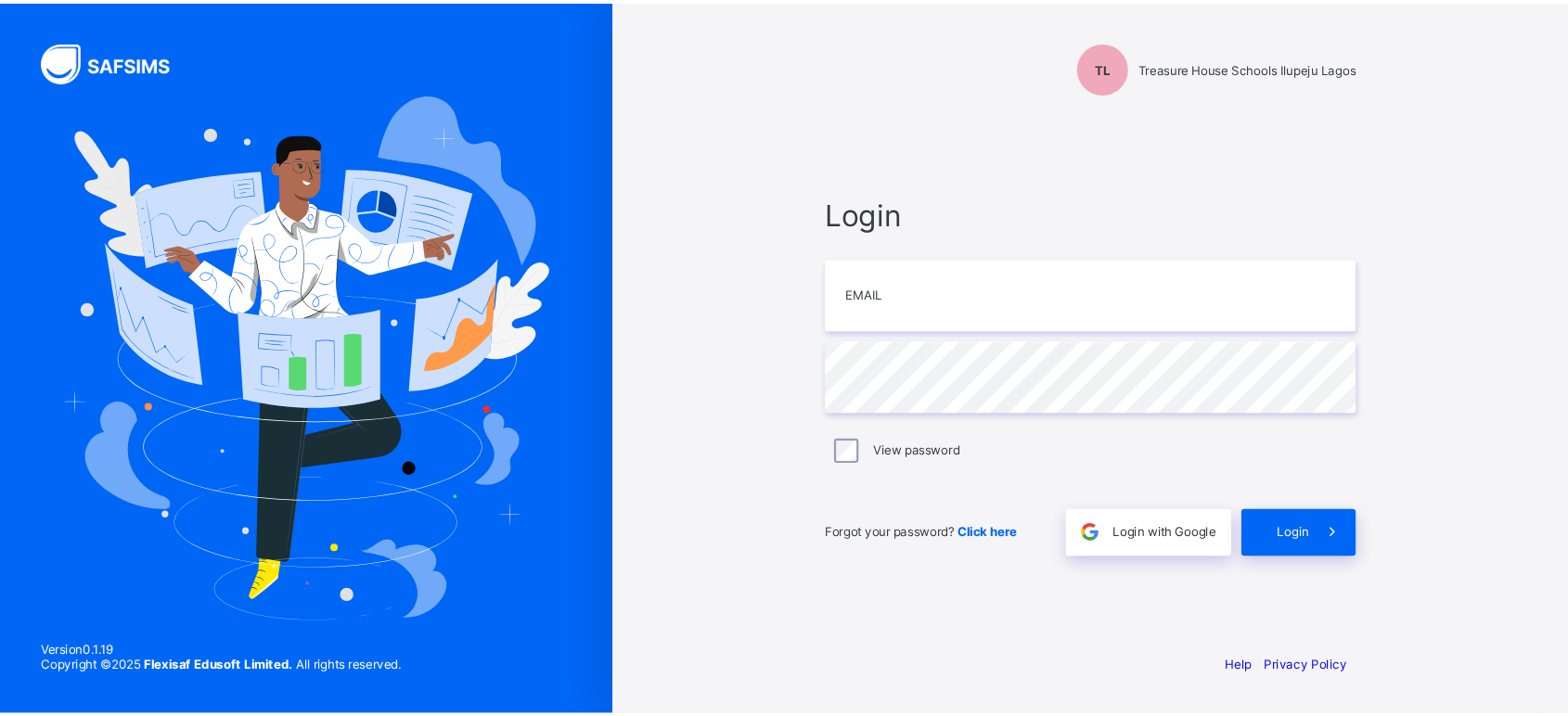scroll, scrollTop: 0, scrollLeft: 0, axis: both 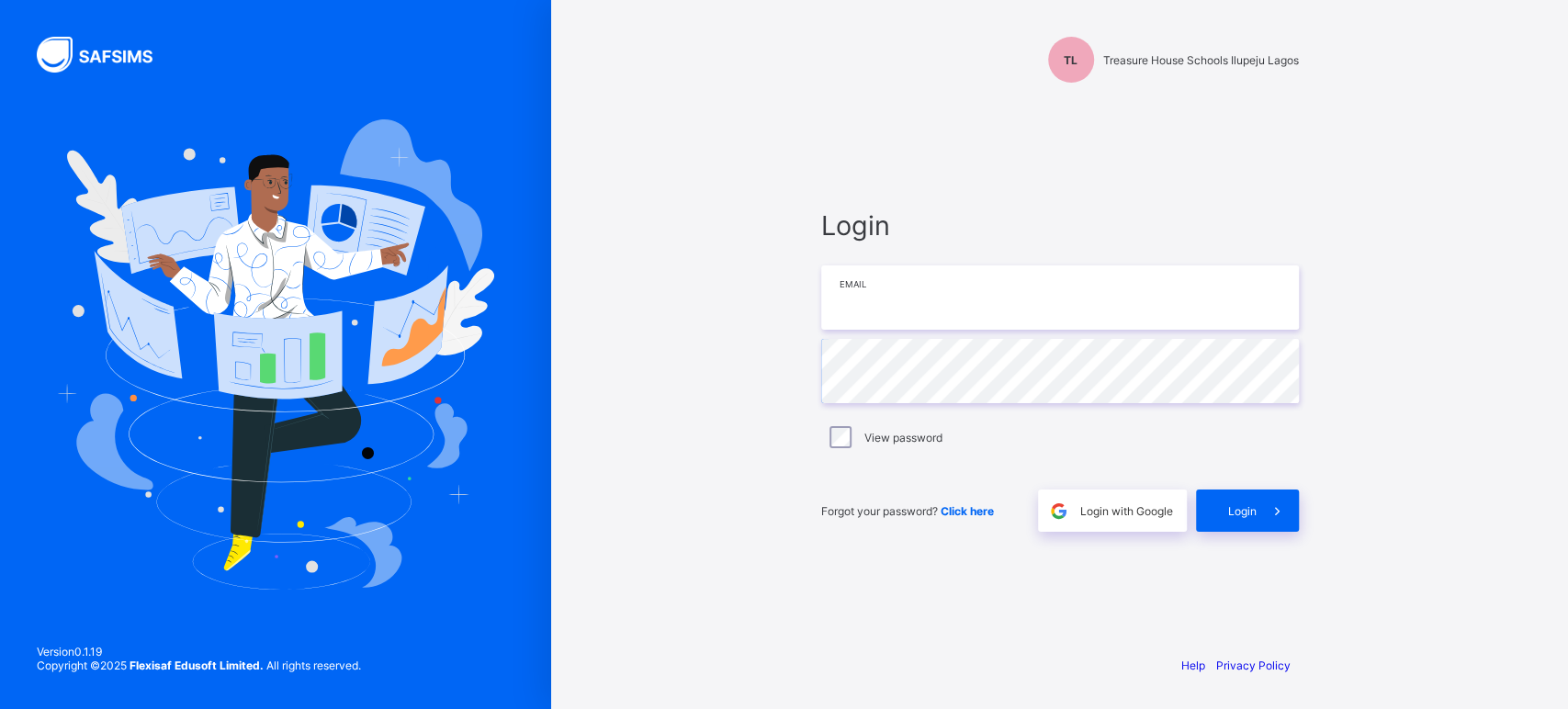 click at bounding box center (1060, 298) 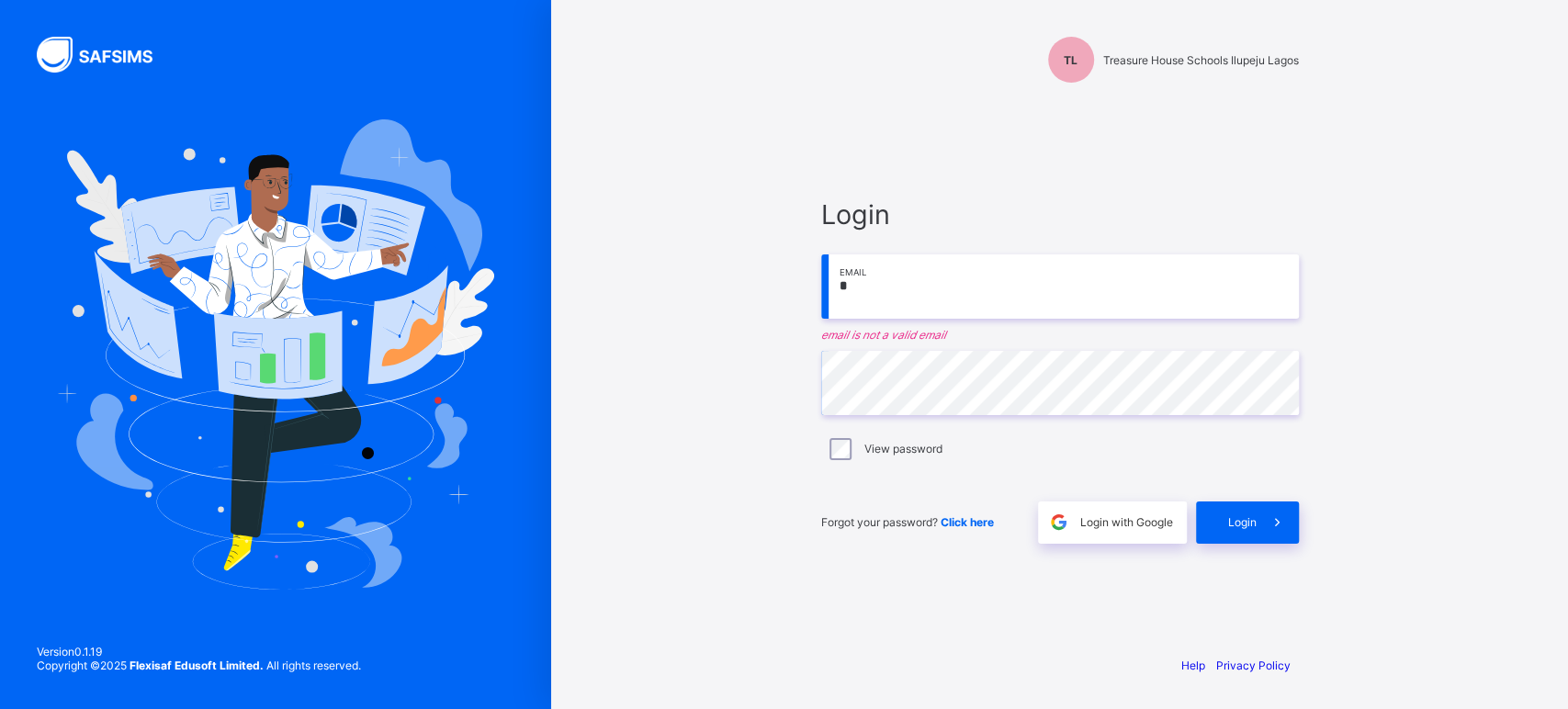type on "**********" 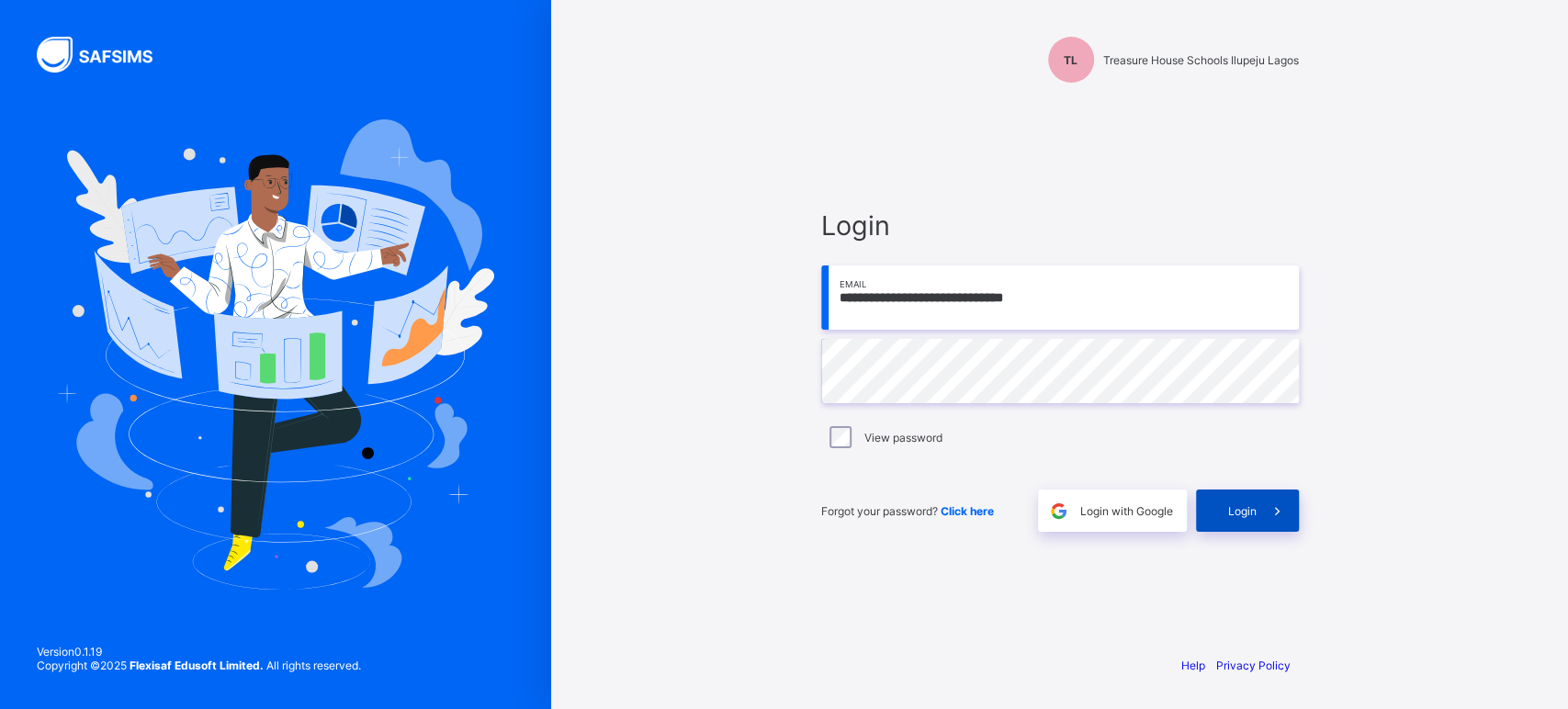 click on "Login" at bounding box center (1247, 511) 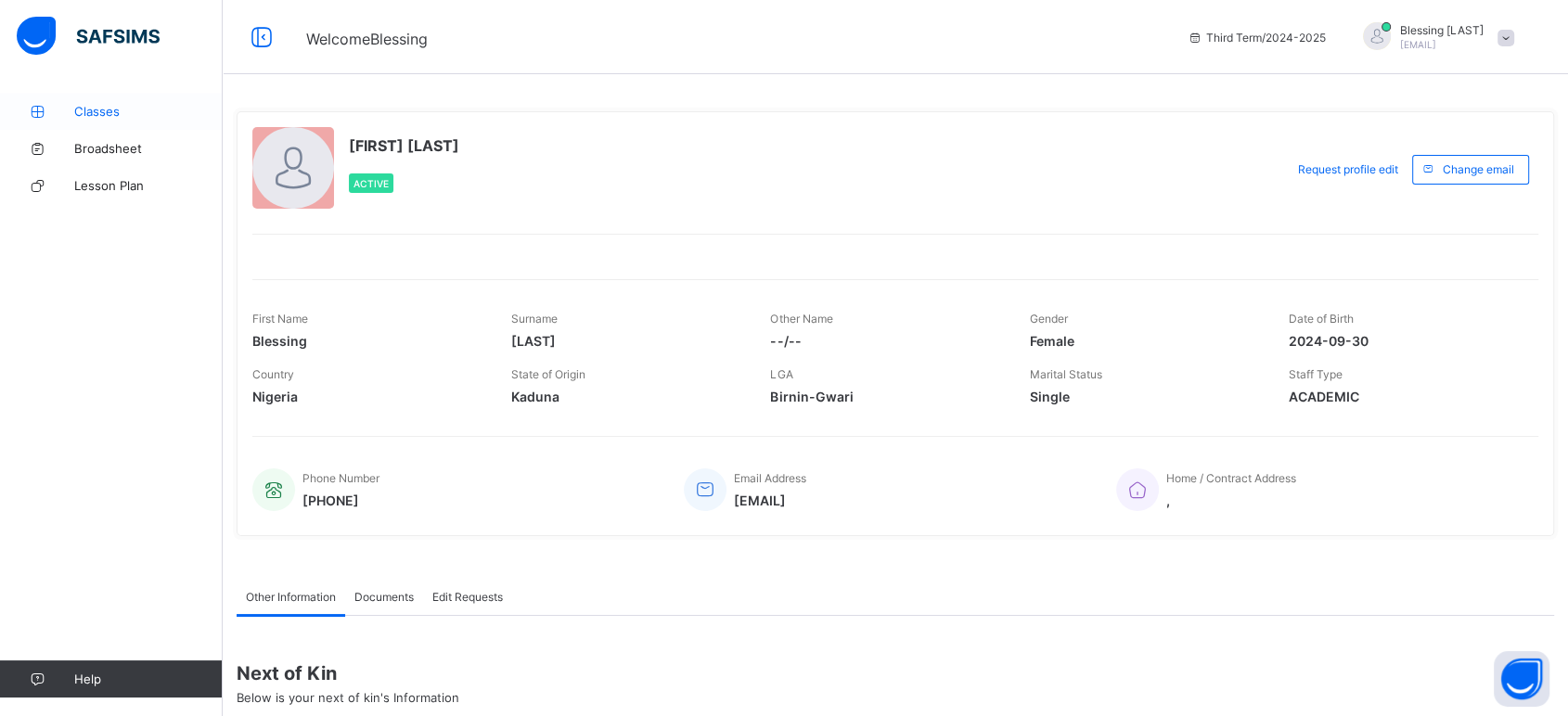 click on "Classes" at bounding box center (148, 111) 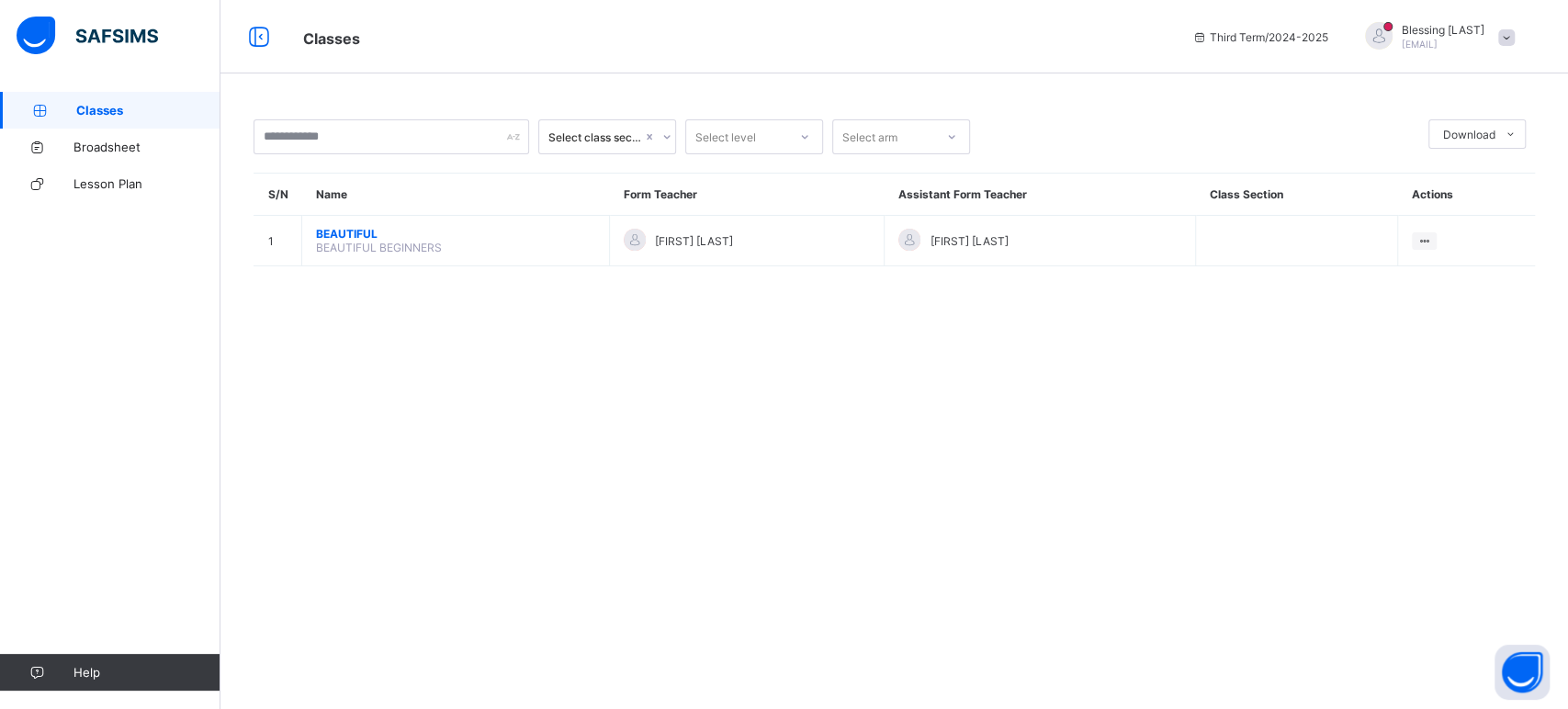 click on "Actions" at bounding box center [1466, 195] 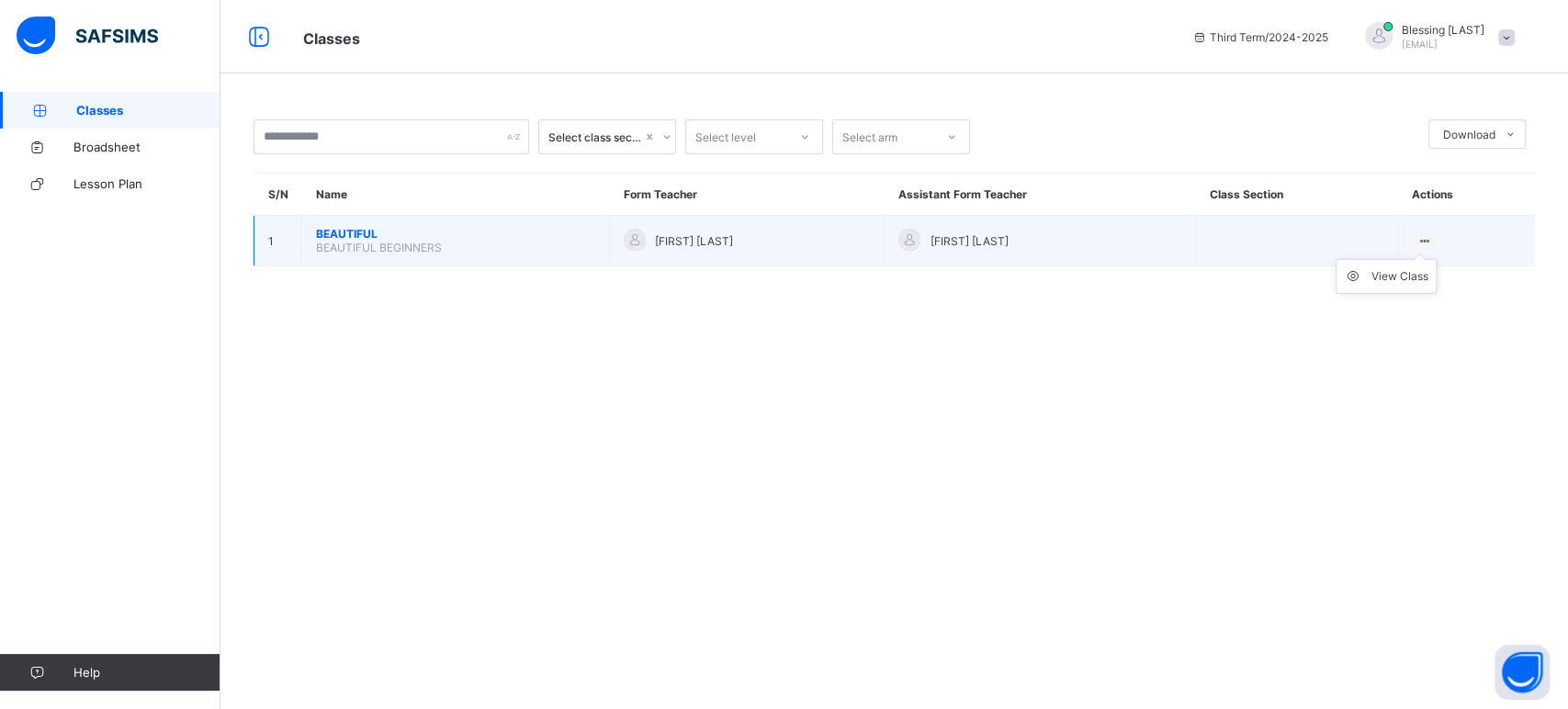 click at bounding box center (1424, 241) 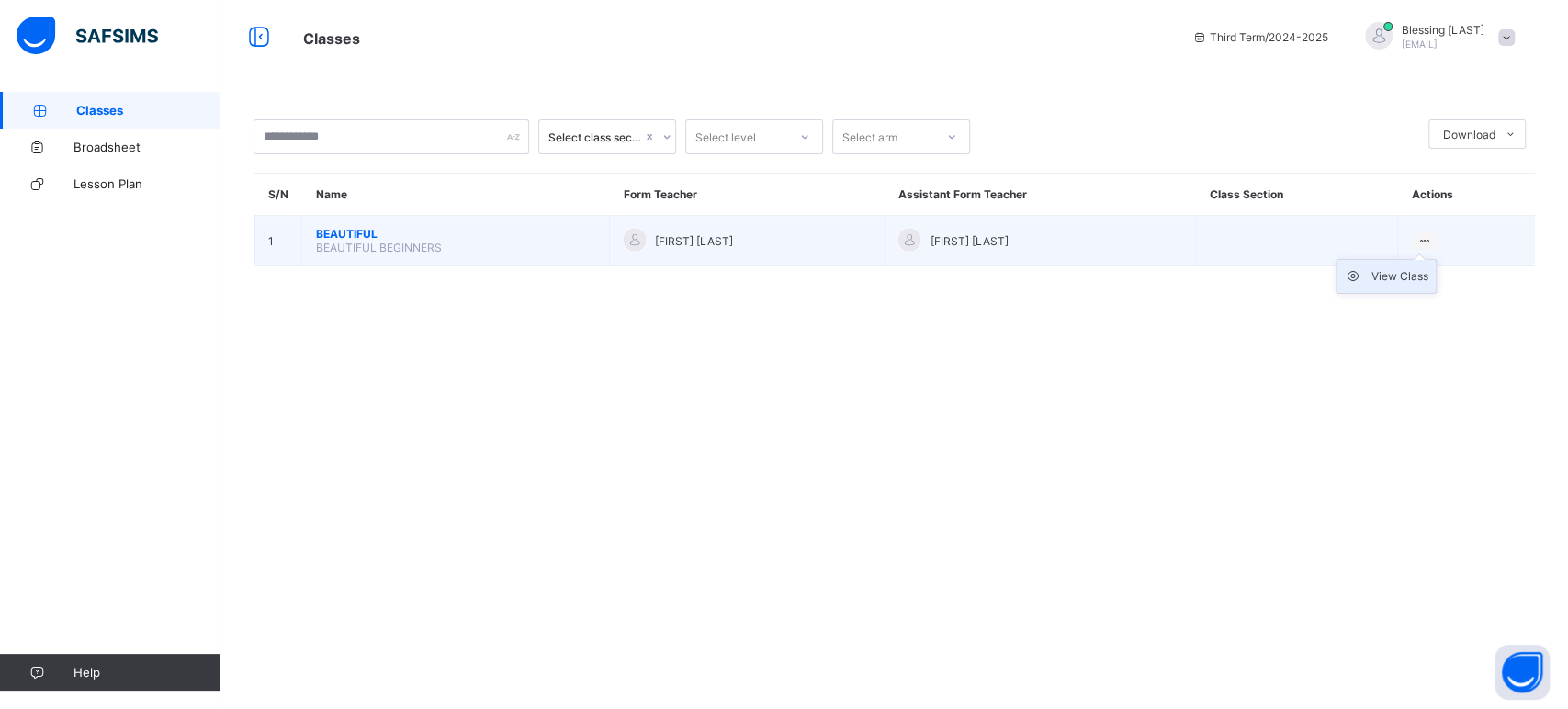 click on "View Class" at bounding box center [1400, 276] 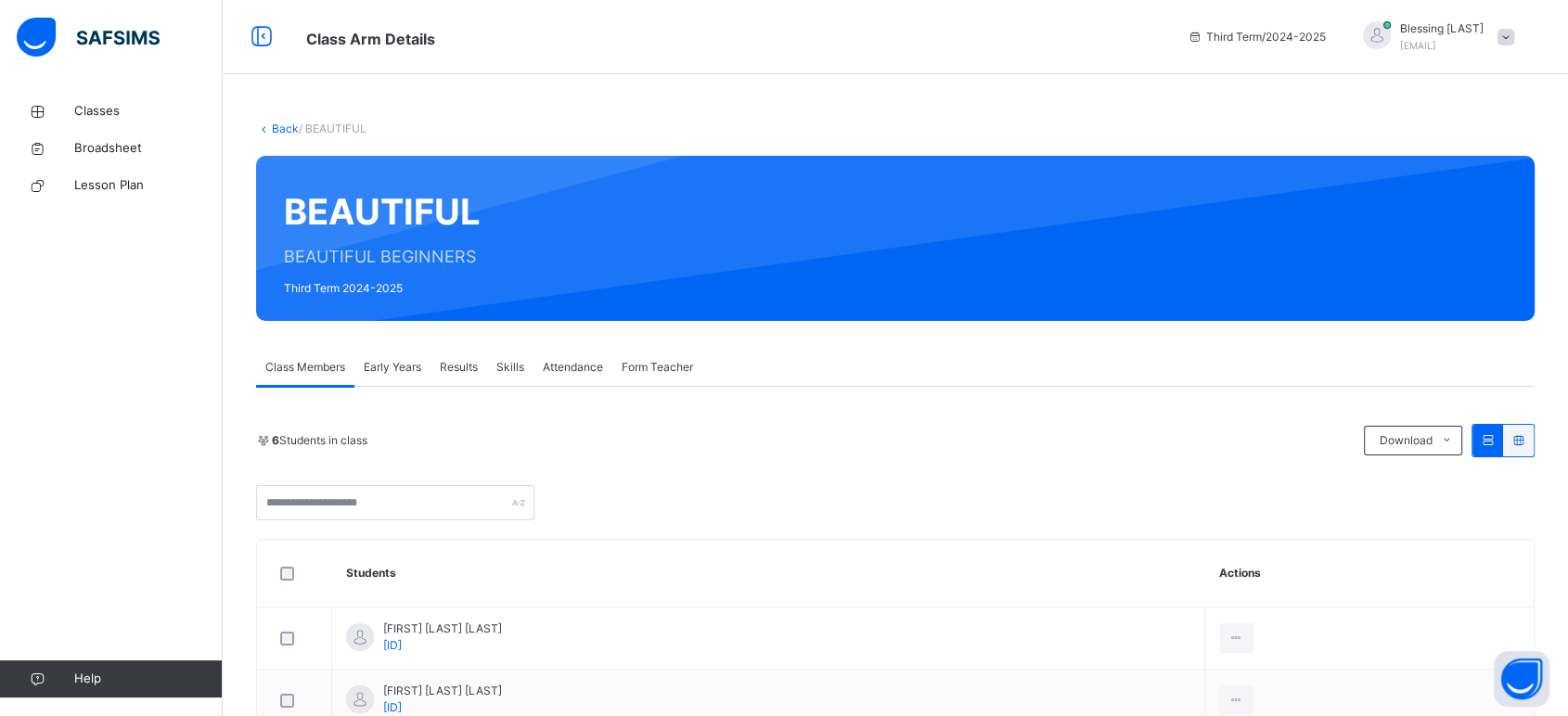 click on "Results" at bounding box center [458, 367] 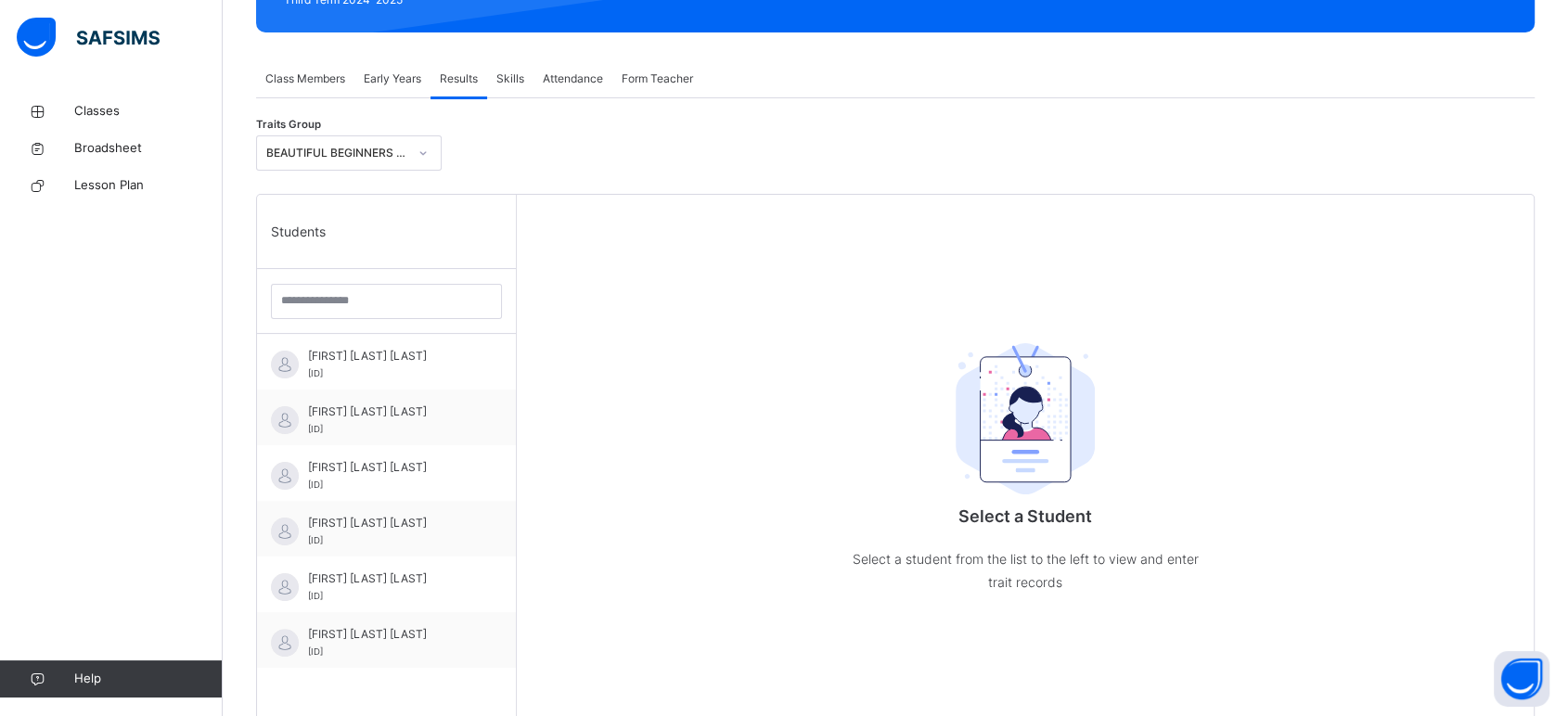 scroll, scrollTop: 247, scrollLeft: 0, axis: vertical 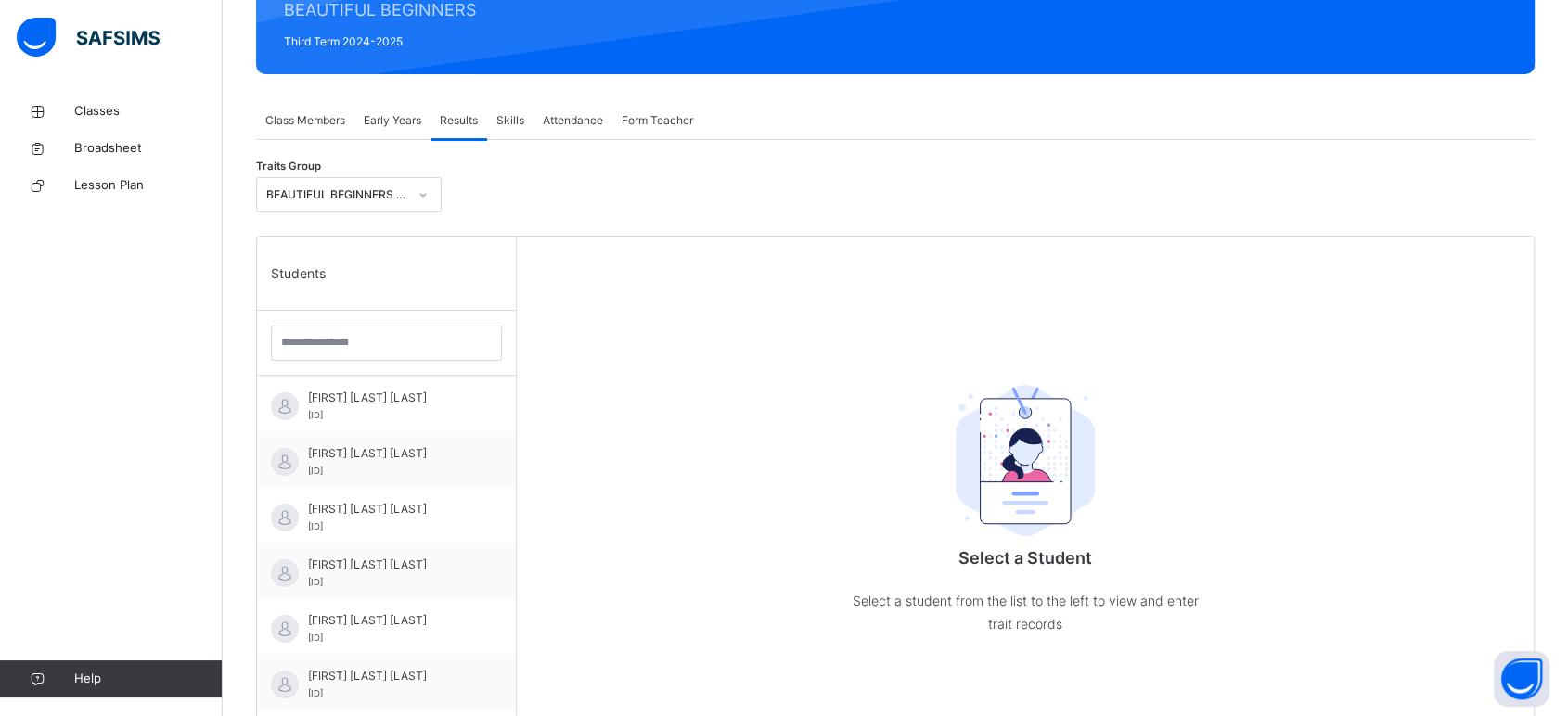 click on "[FIRST] [LAST] [LAST] [ID]" at bounding box center [386, 570] 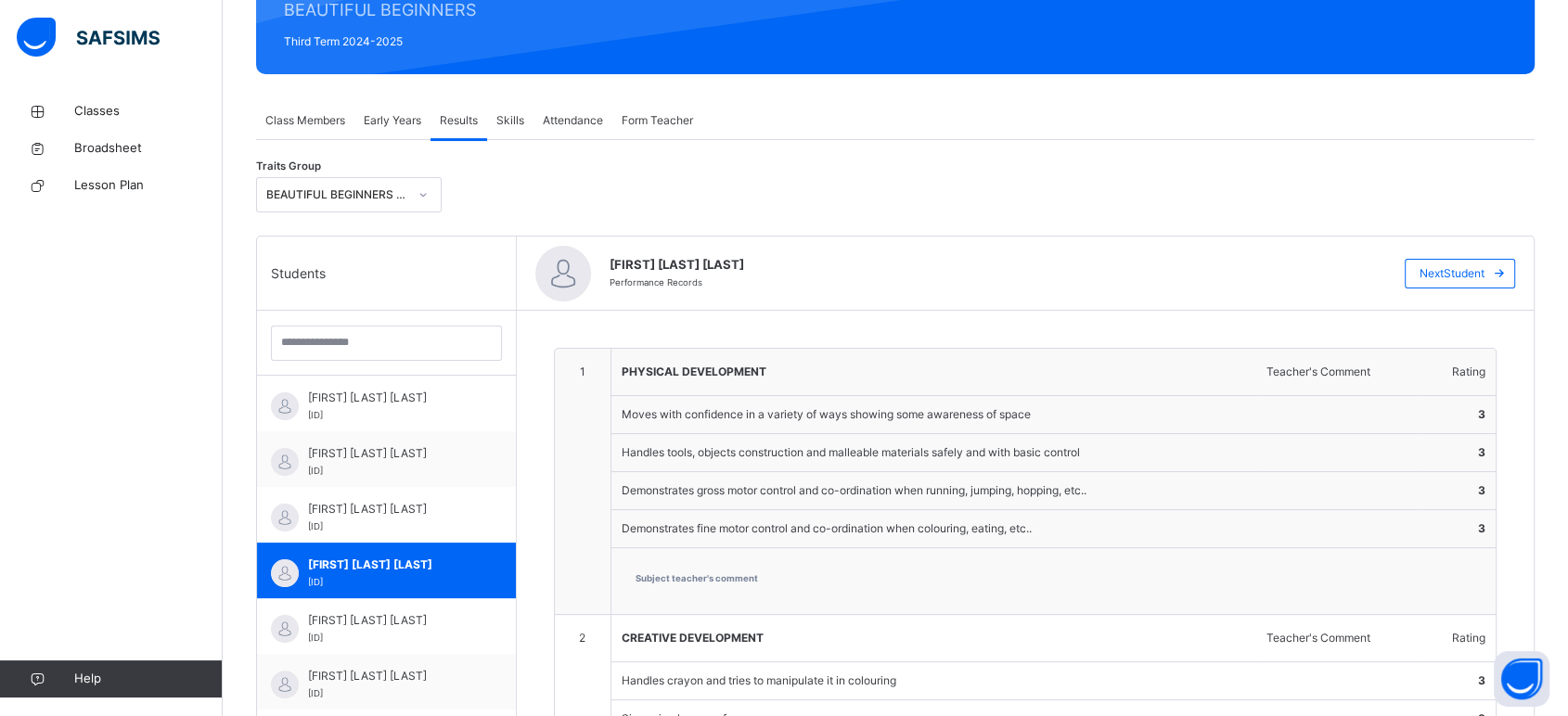 scroll, scrollTop: 7, scrollLeft: 0, axis: vertical 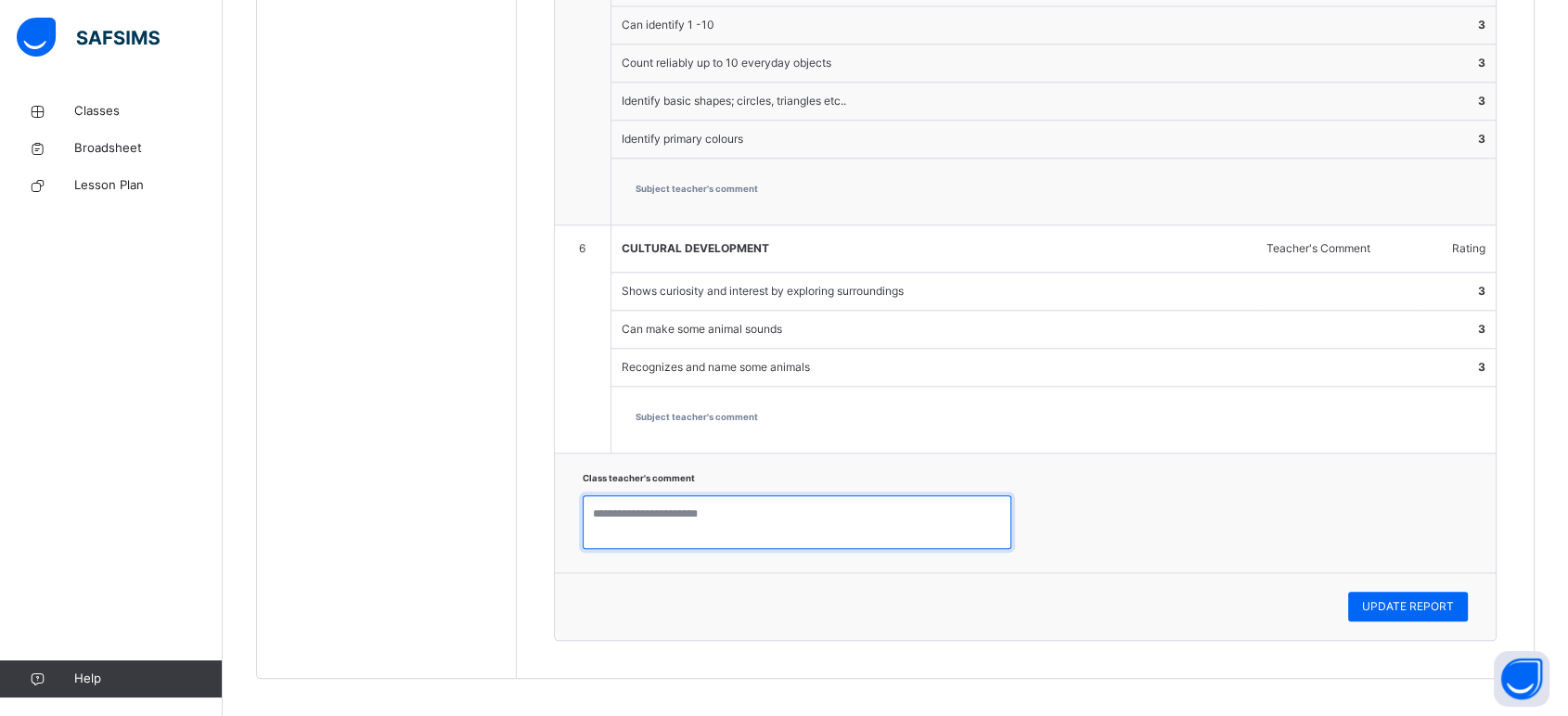 click at bounding box center (797, 522) 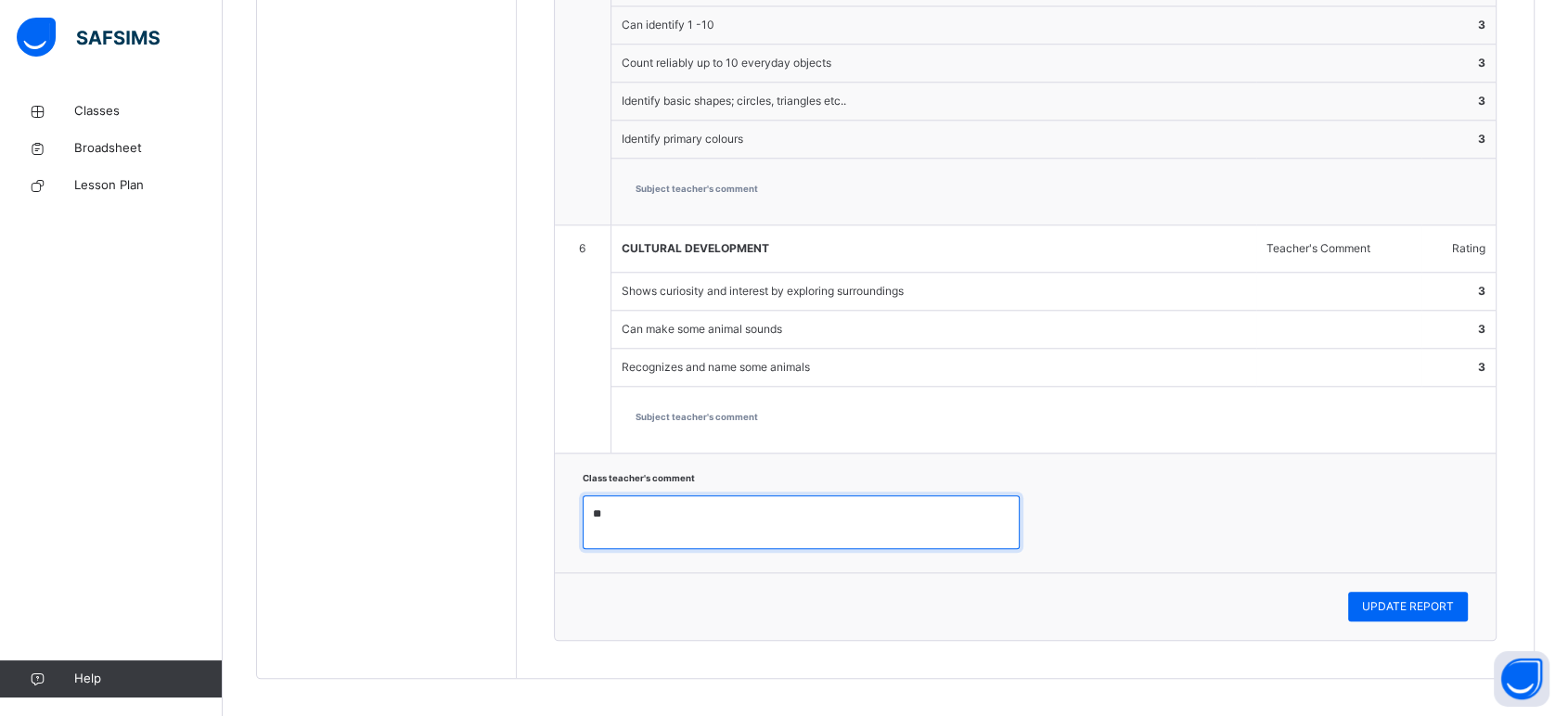 type on "*" 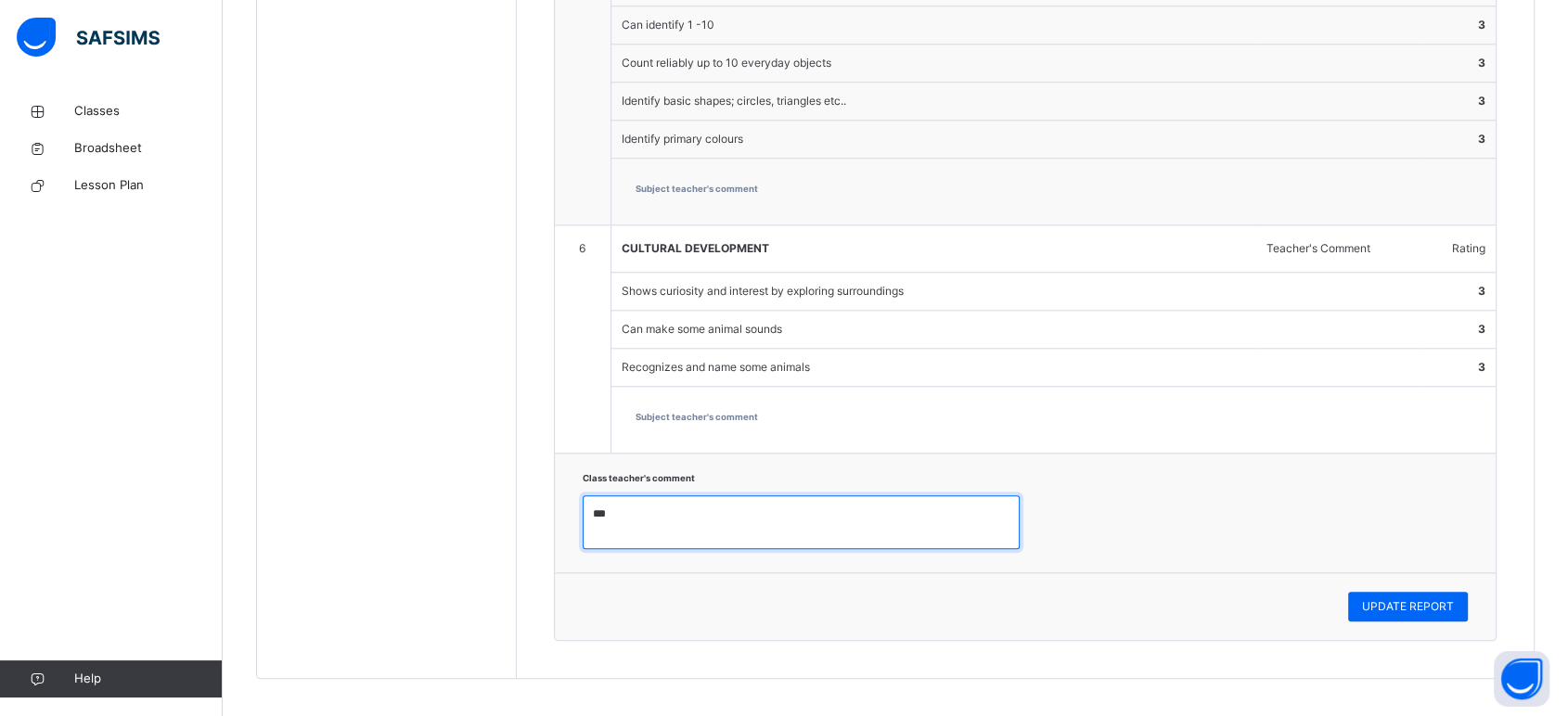 click on "***" at bounding box center (801, 522) 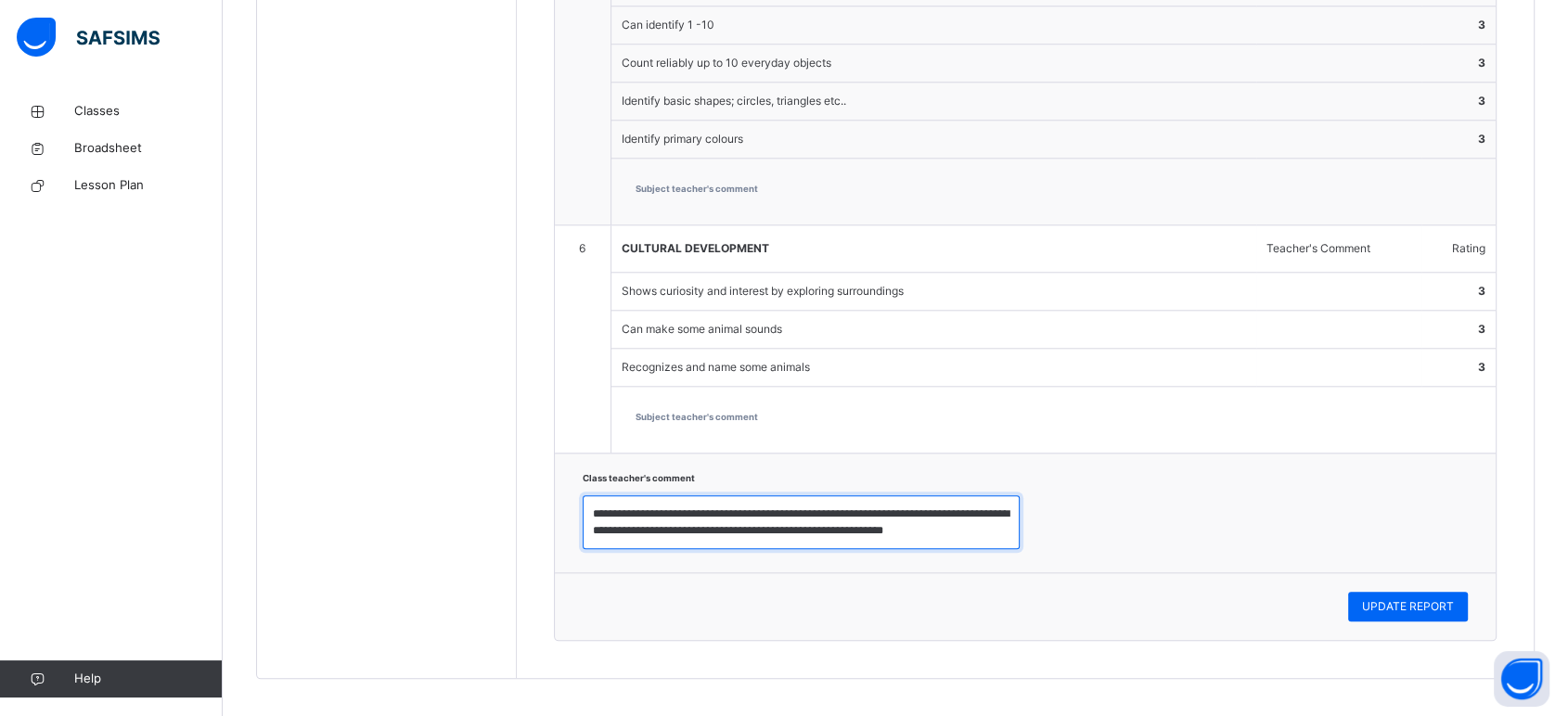 type on "**********" 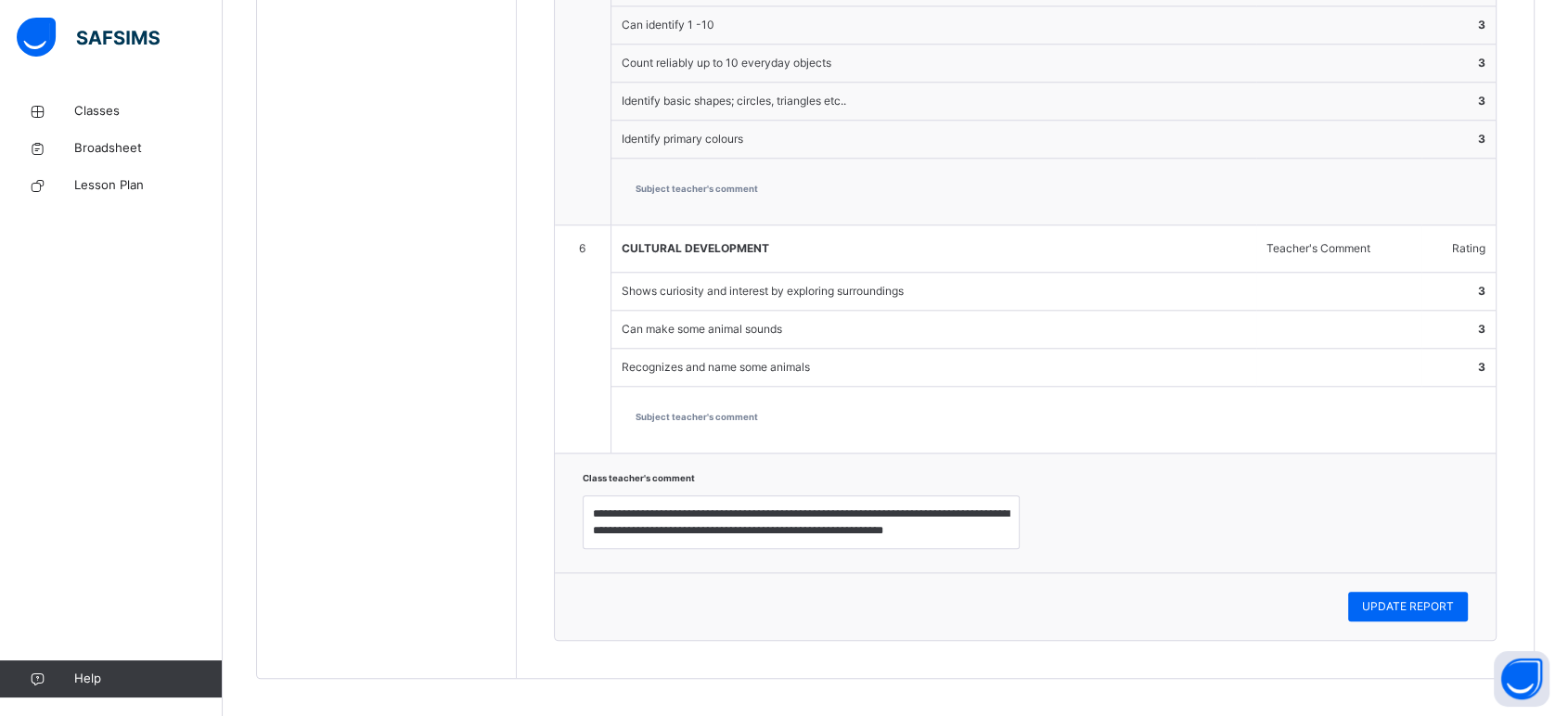 click on "Can make some animal sounds" at bounding box center (933, 329) 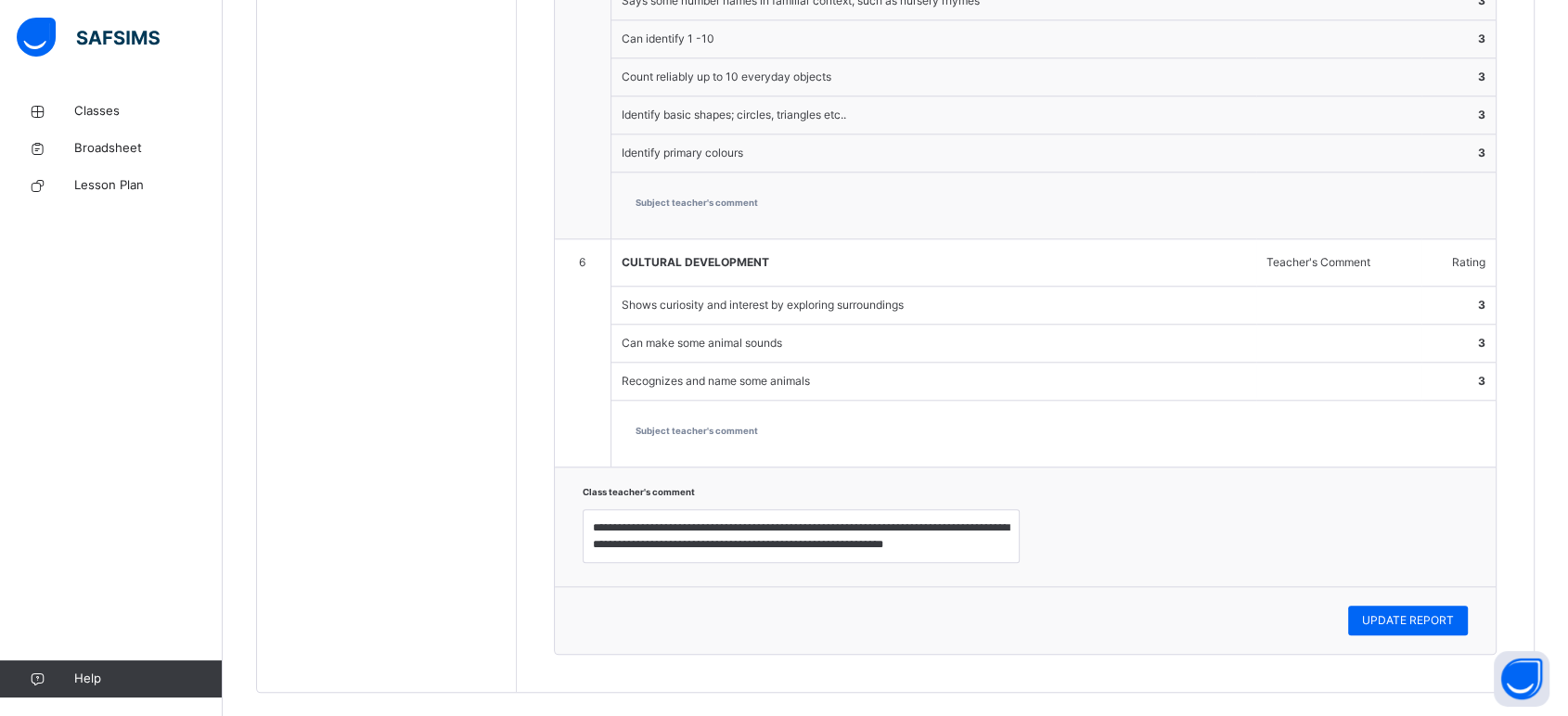 scroll, scrollTop: 1858, scrollLeft: 0, axis: vertical 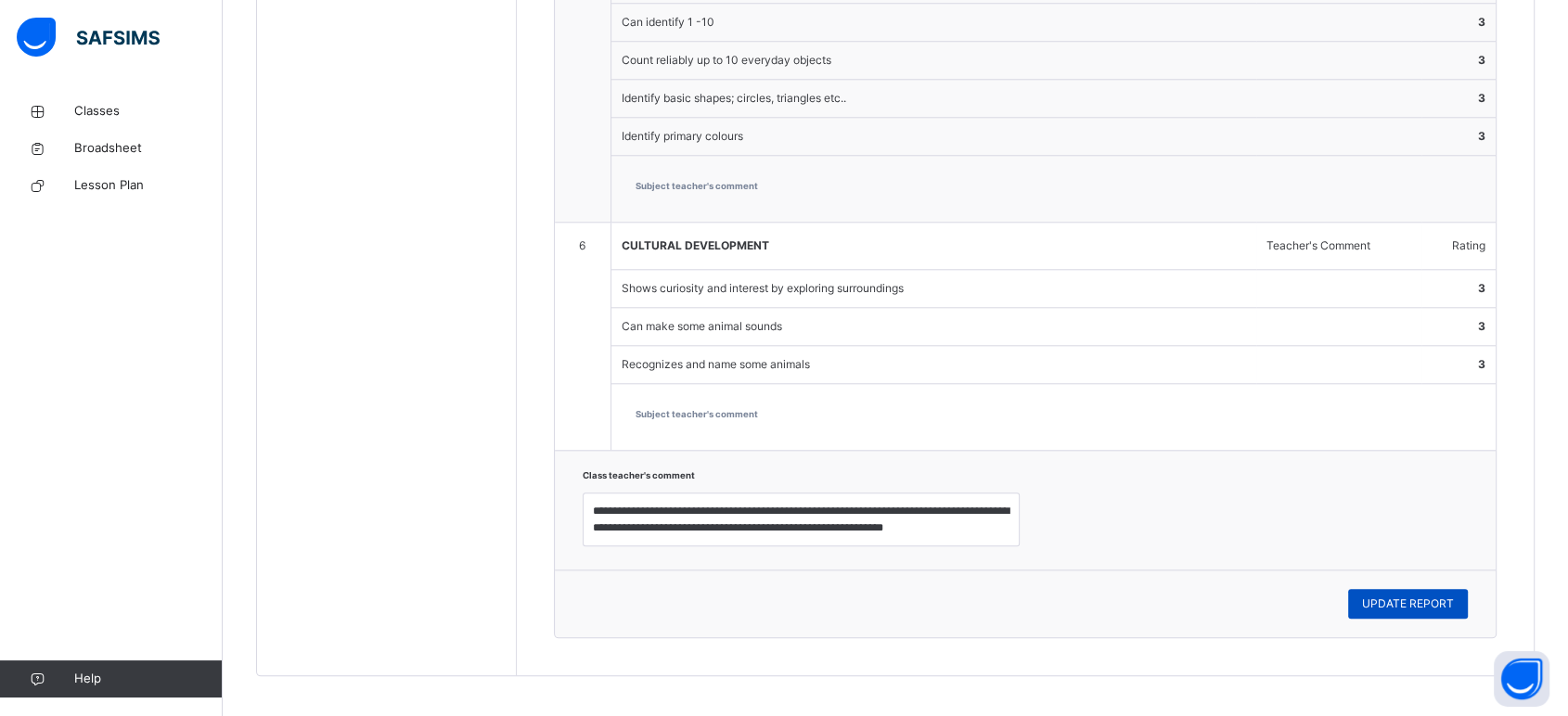 click on "UPDATE REPORT" at bounding box center (1407, 604) 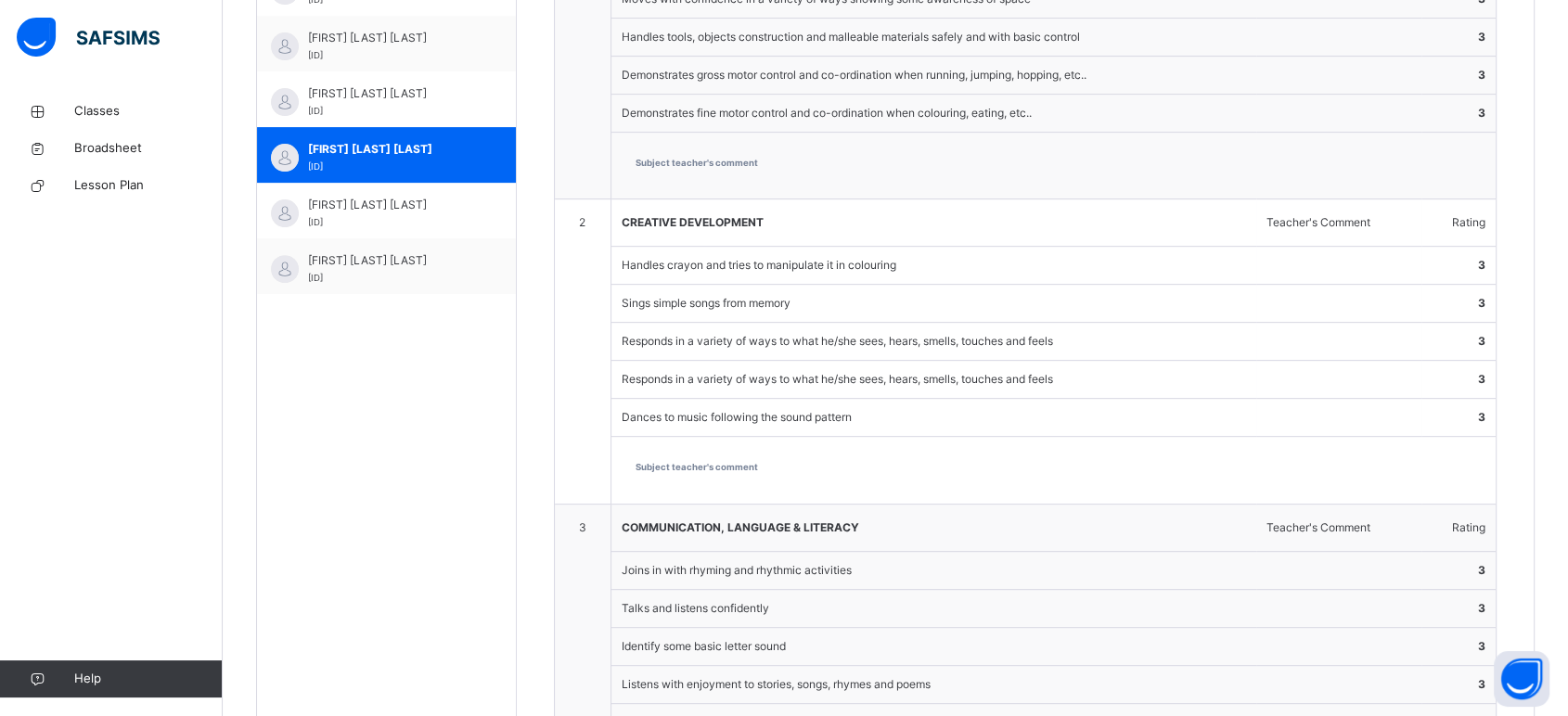 scroll, scrollTop: 621, scrollLeft: 0, axis: vertical 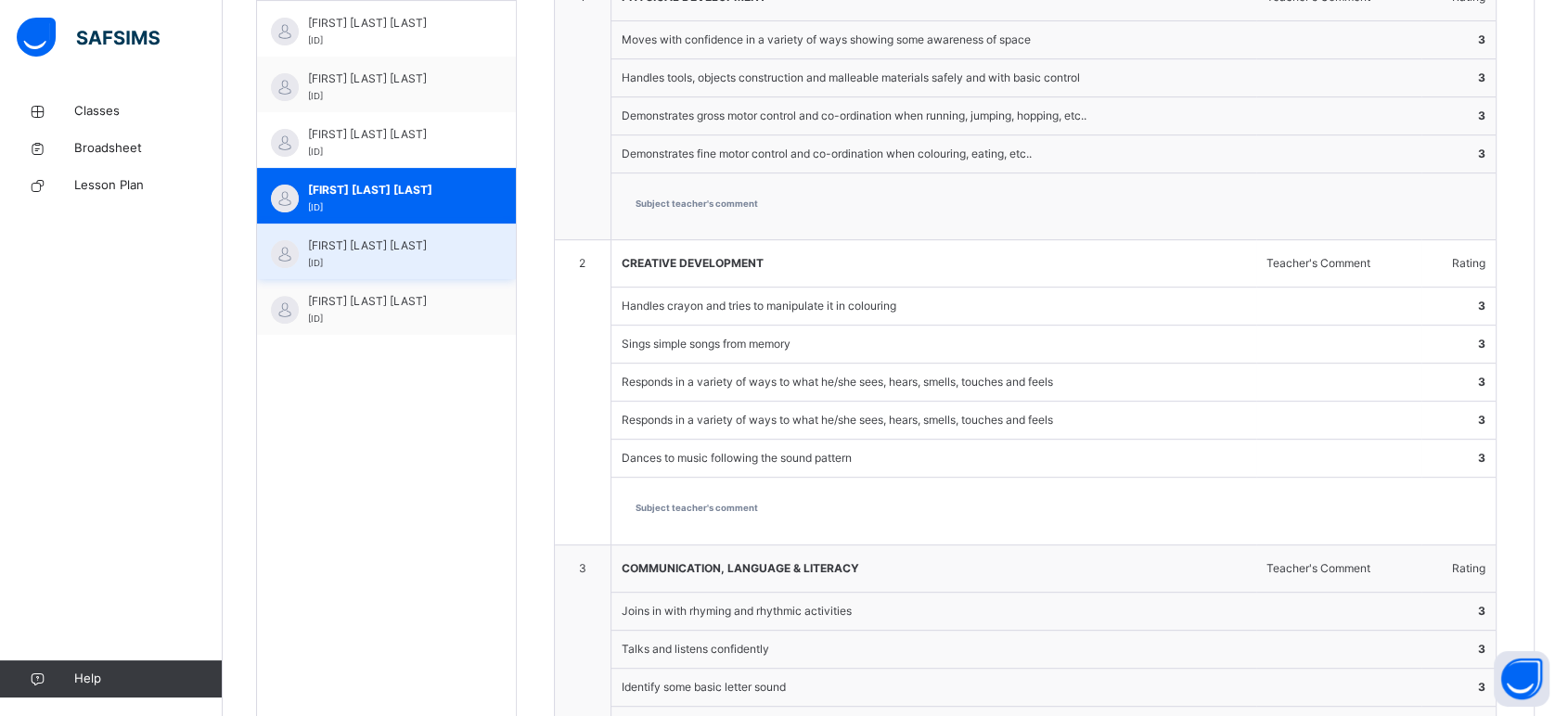 click on "[FIRST] [LAST] [LAST]" at bounding box center [391, 246] 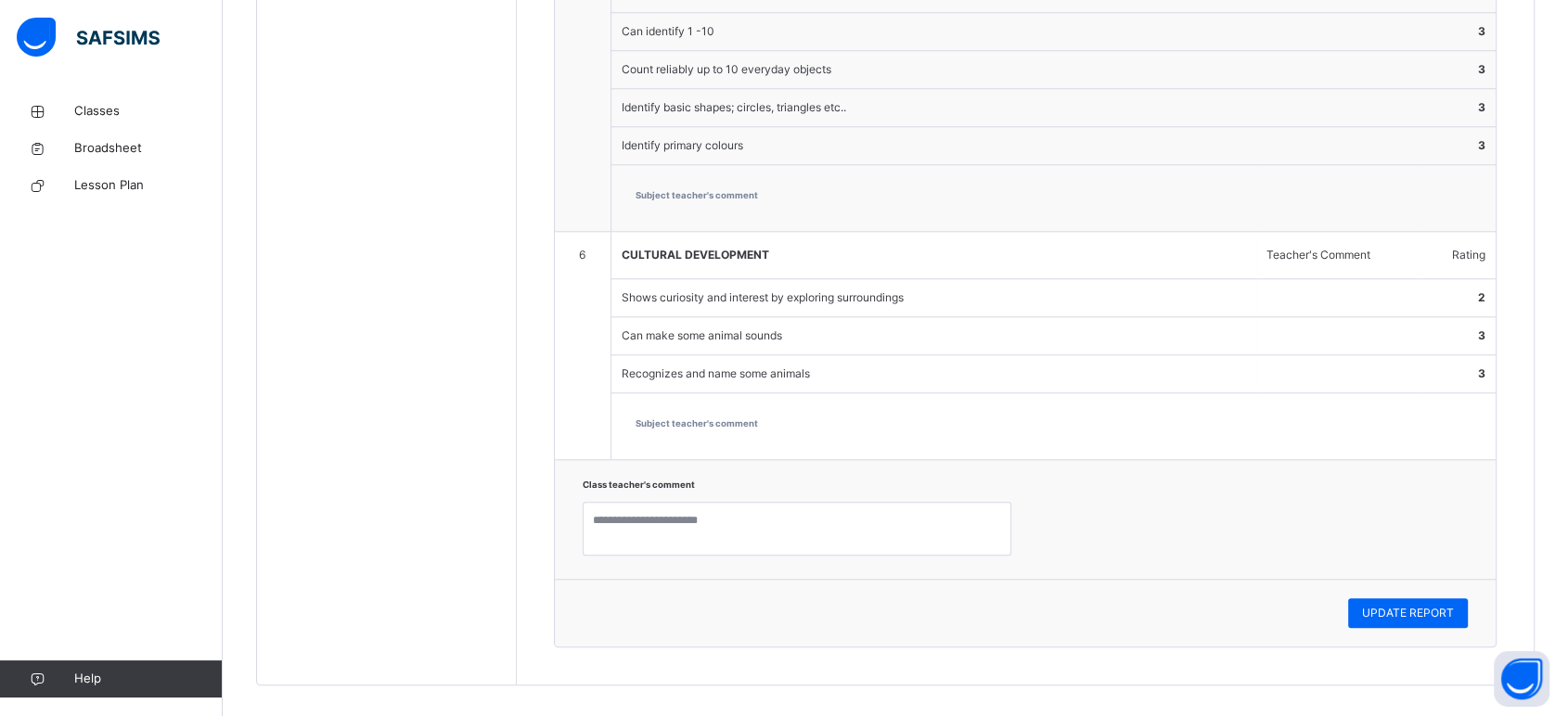 scroll, scrollTop: 1858, scrollLeft: 0, axis: vertical 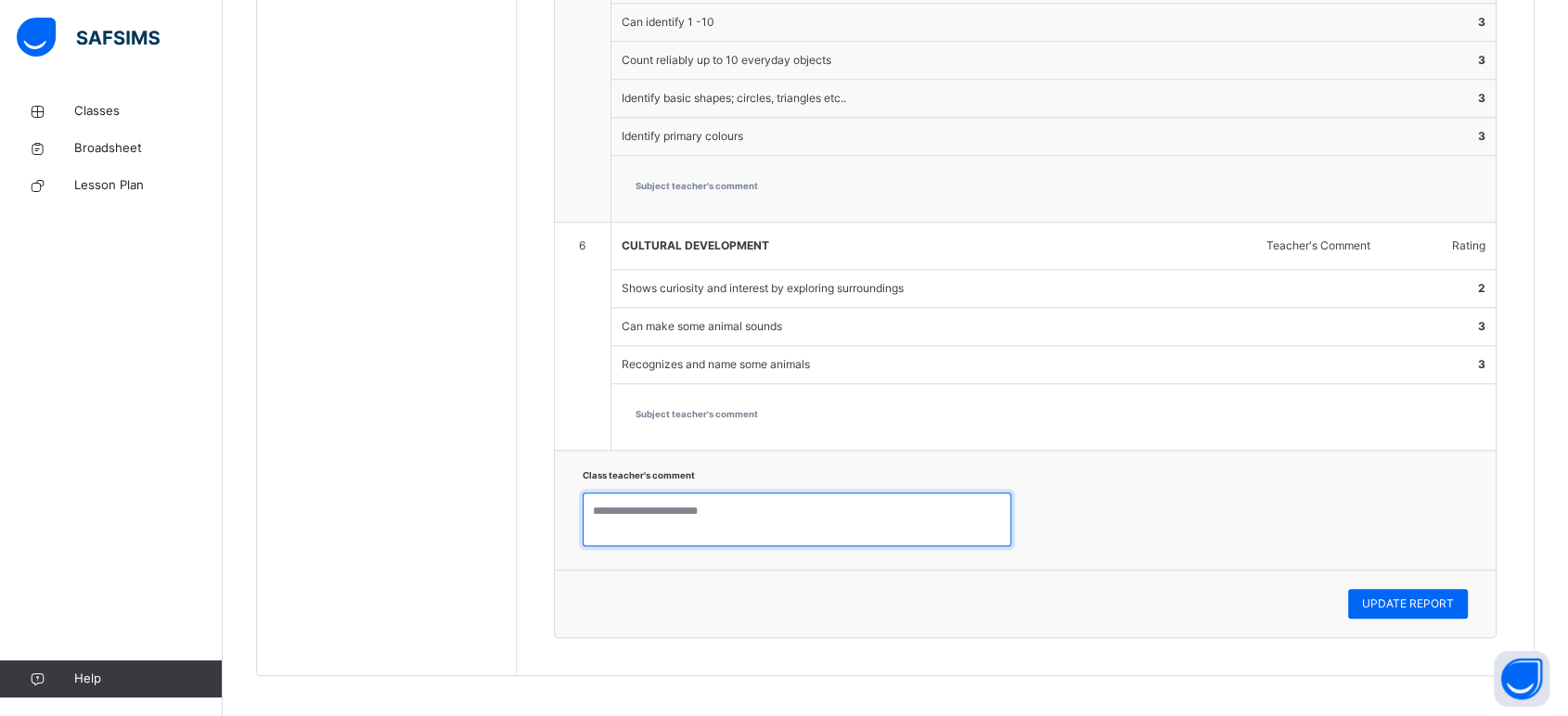 click at bounding box center (797, 519) 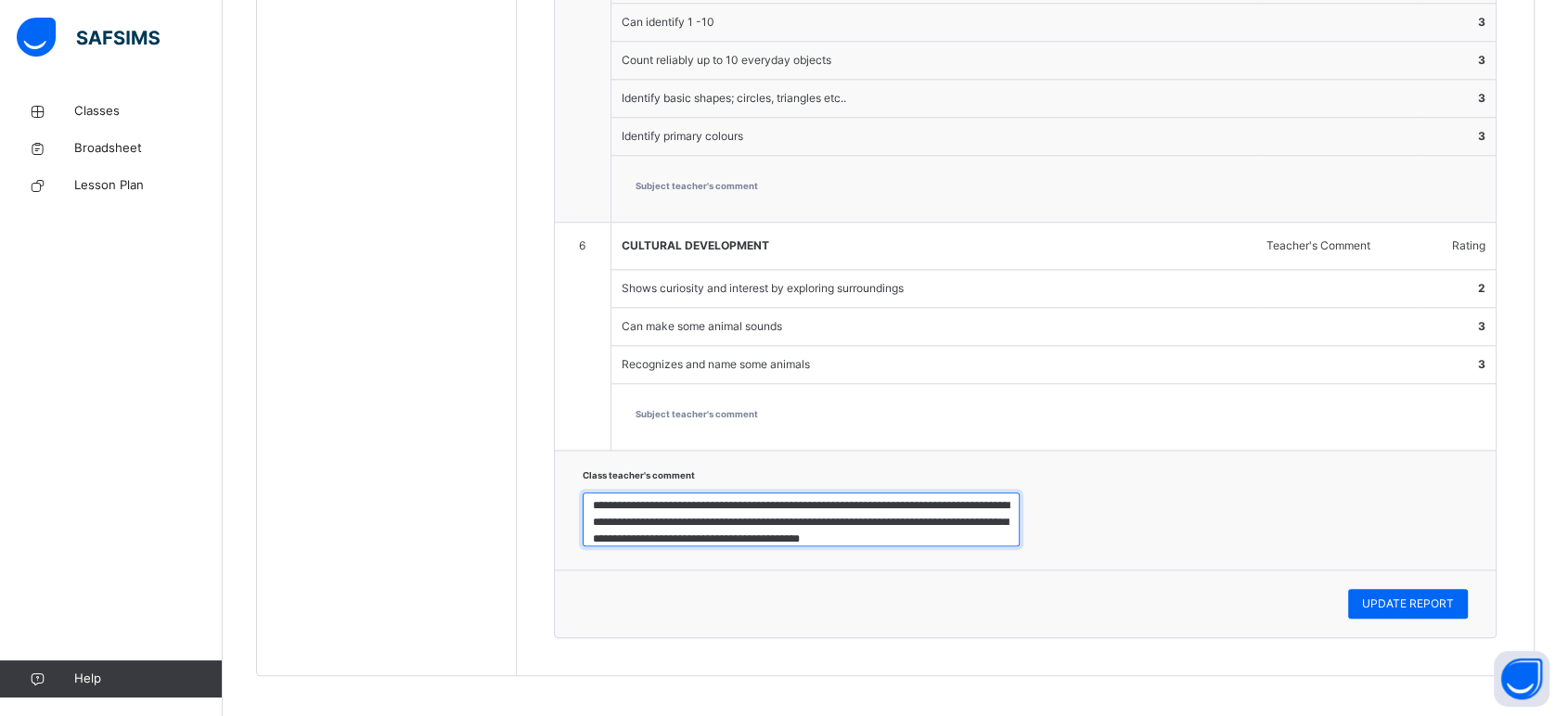 scroll, scrollTop: 22, scrollLeft: 0, axis: vertical 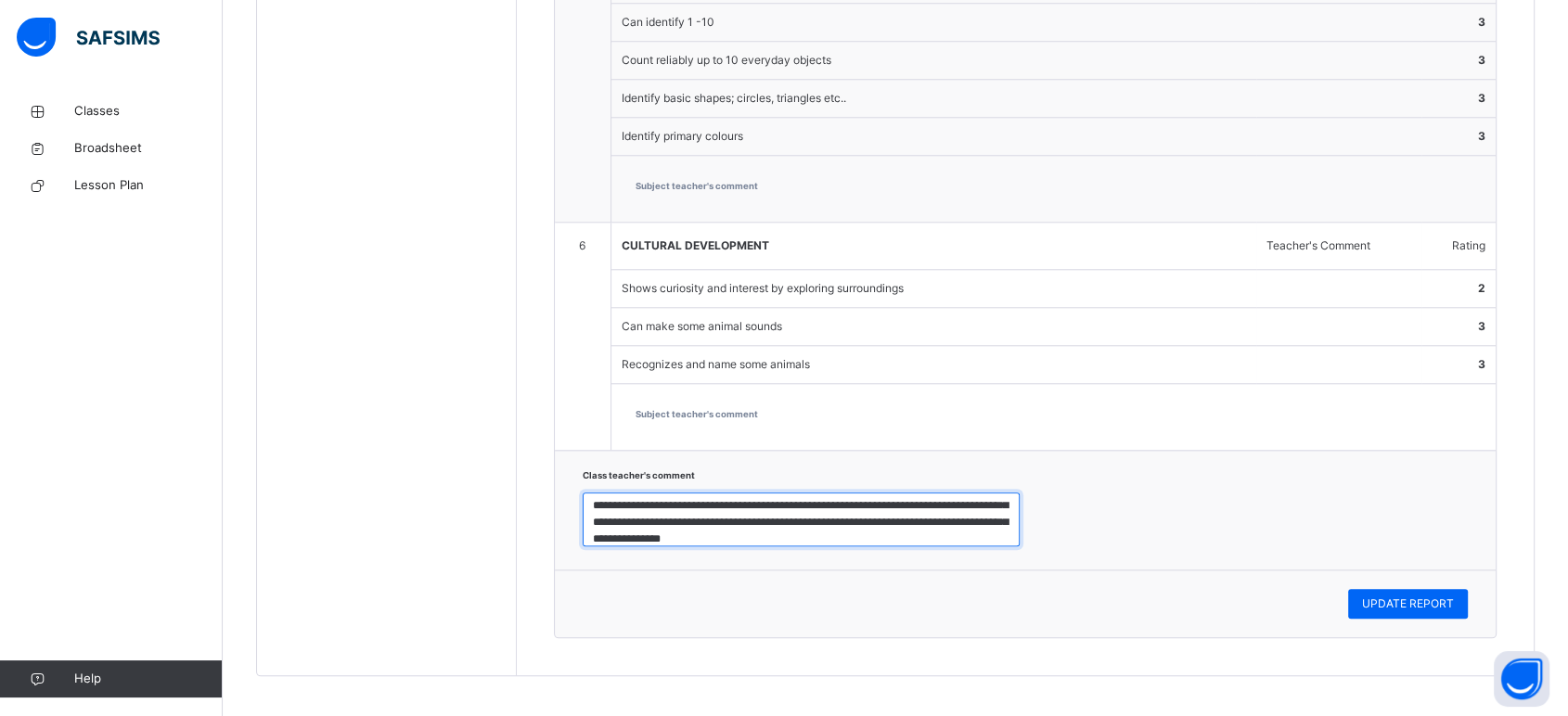 click on "**********" at bounding box center (801, 519) 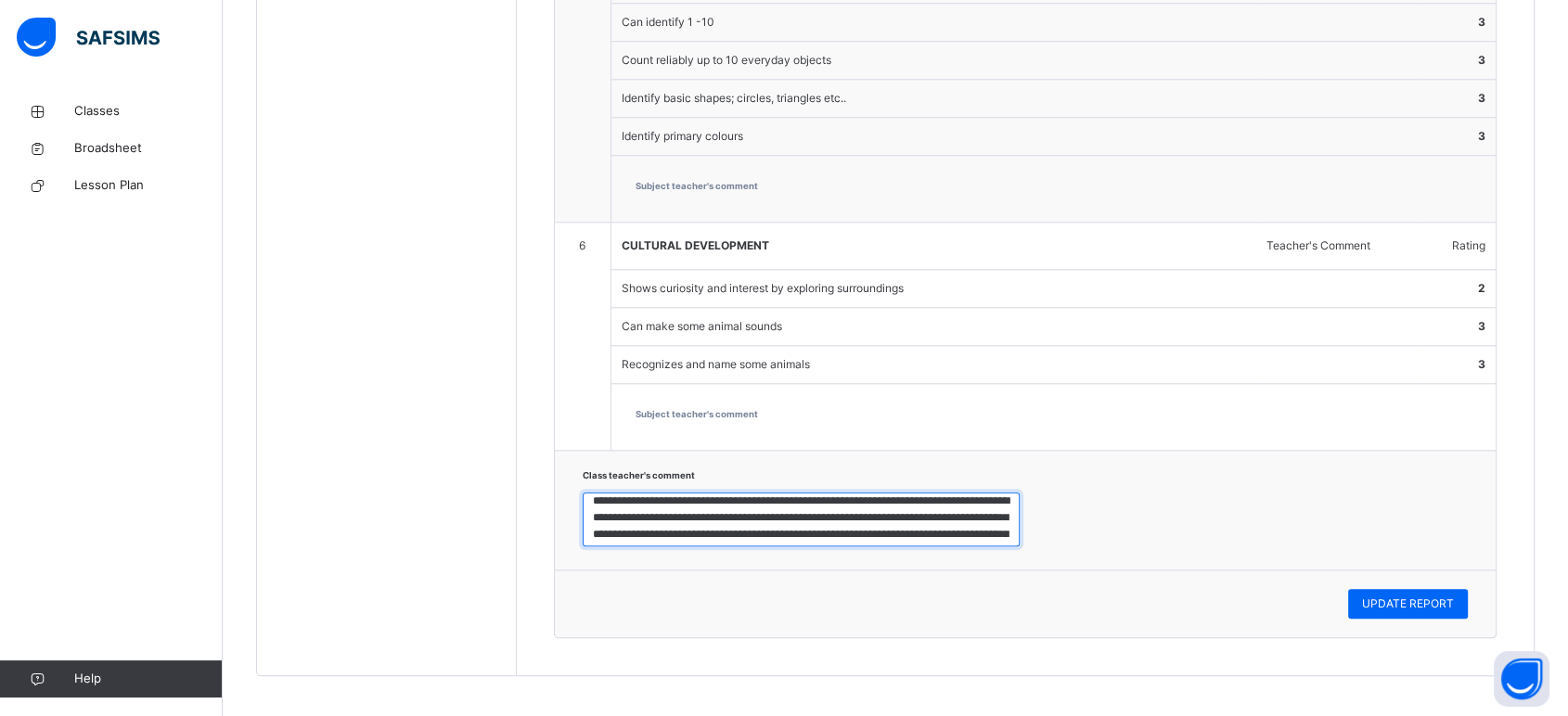 click on "**********" at bounding box center [801, 519] 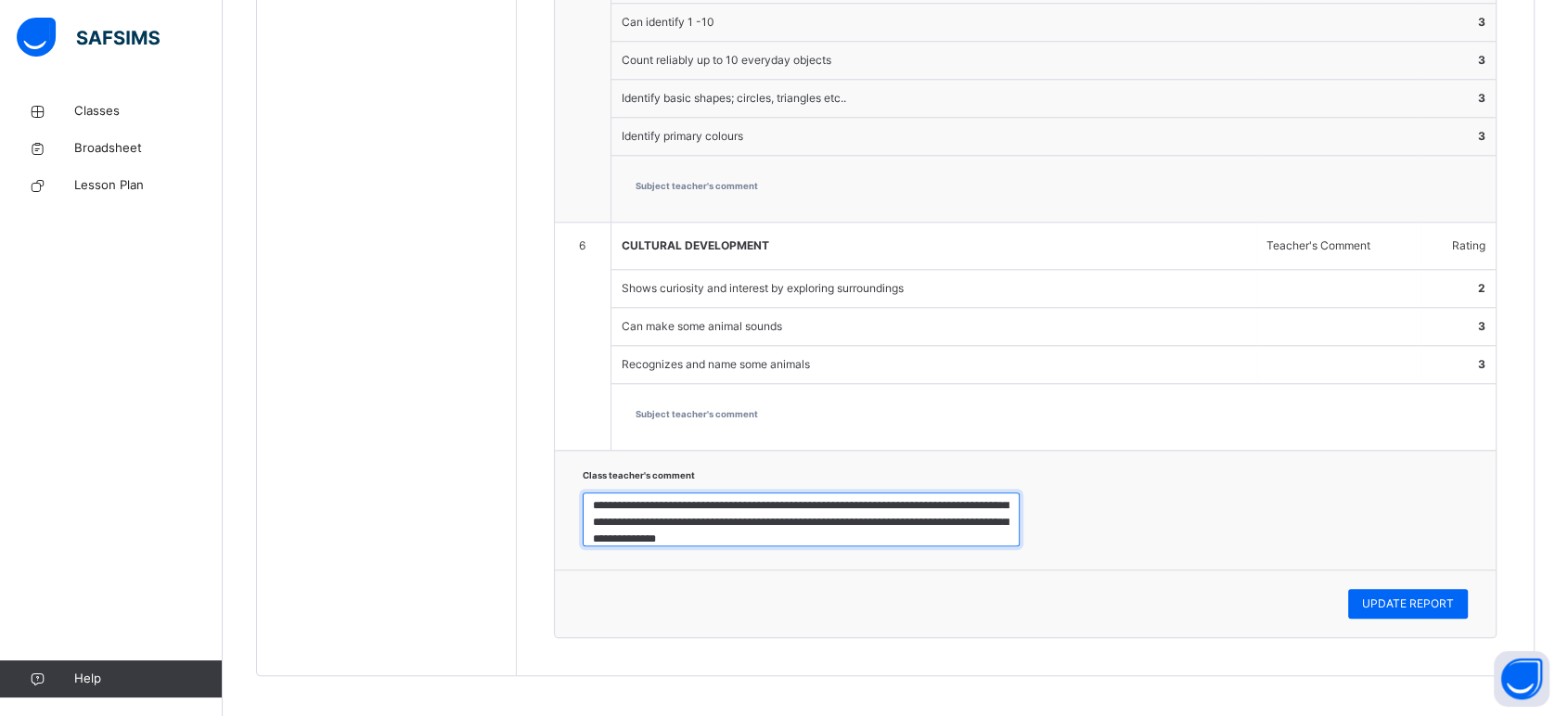 click on "**********" at bounding box center (801, 519) 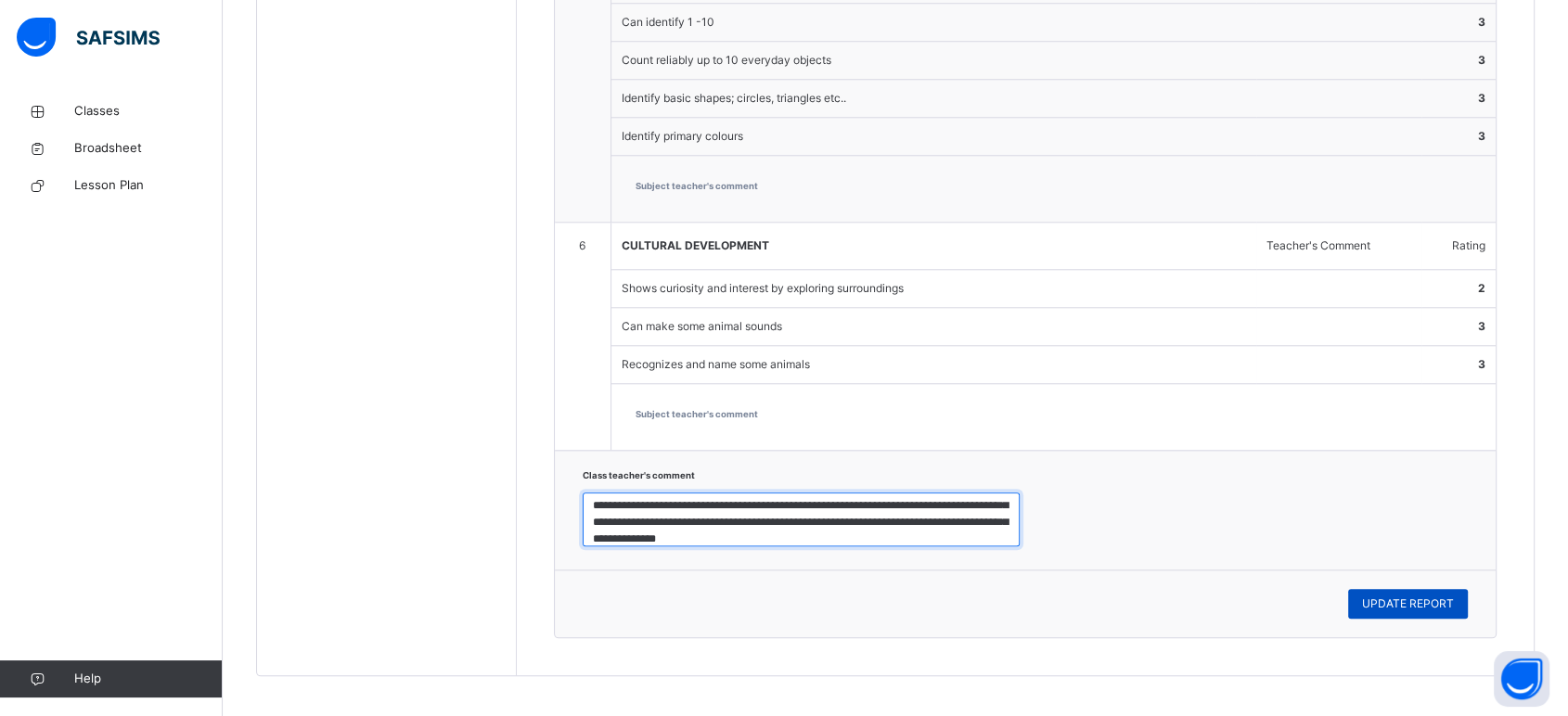 type on "**********" 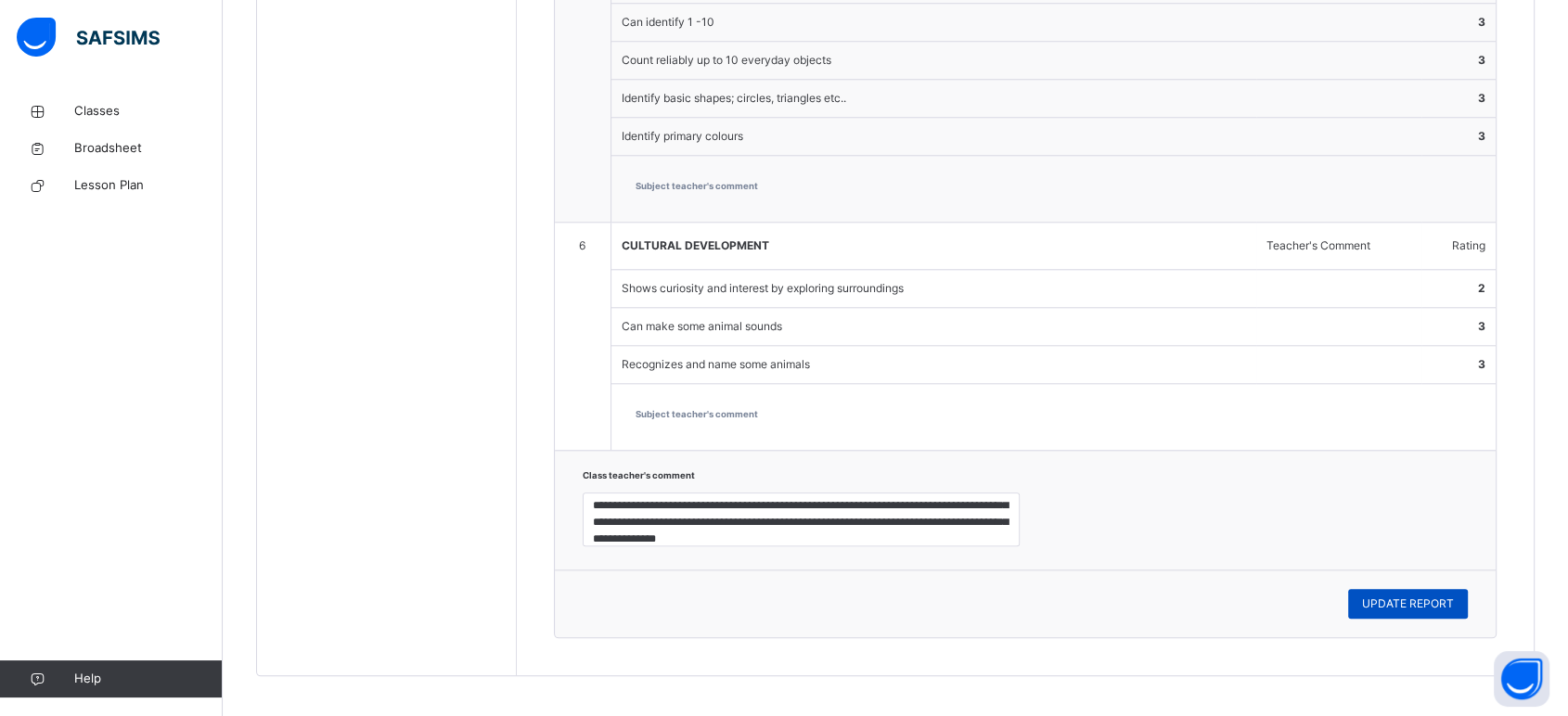 click on "UPDATE REPORT" at bounding box center (1407, 604) 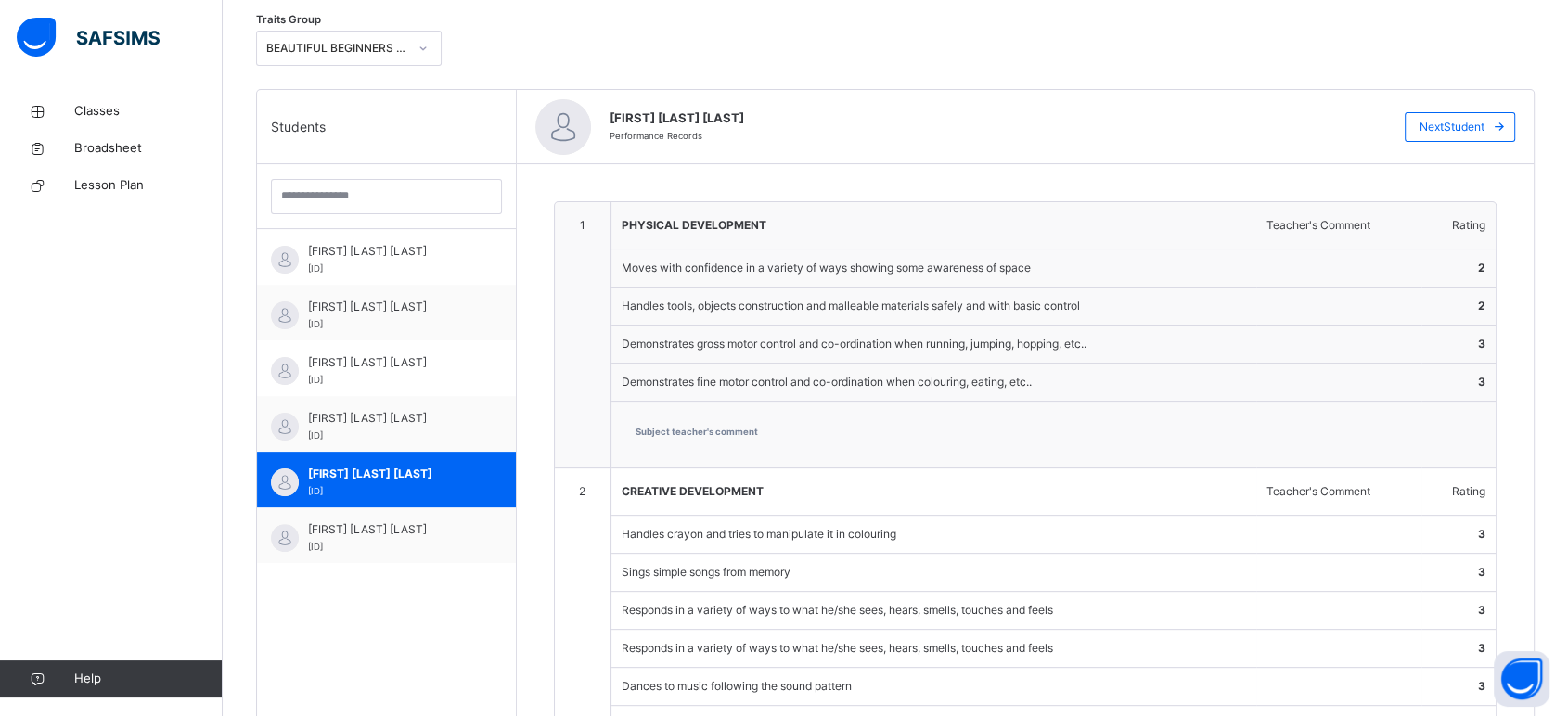 scroll, scrollTop: 374, scrollLeft: 0, axis: vertical 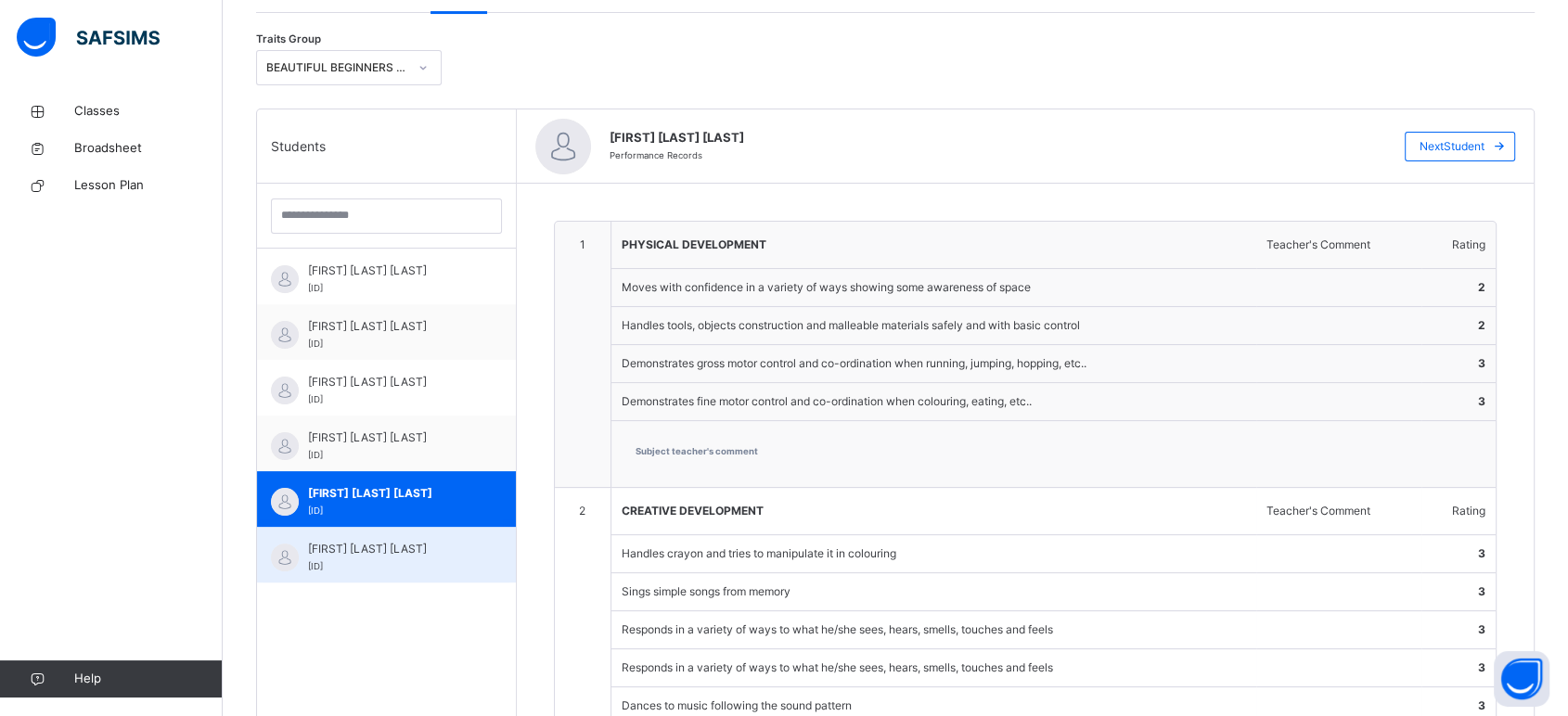 click on "[FIRST] [LAST] [LAST] [ID]" at bounding box center [391, 557] 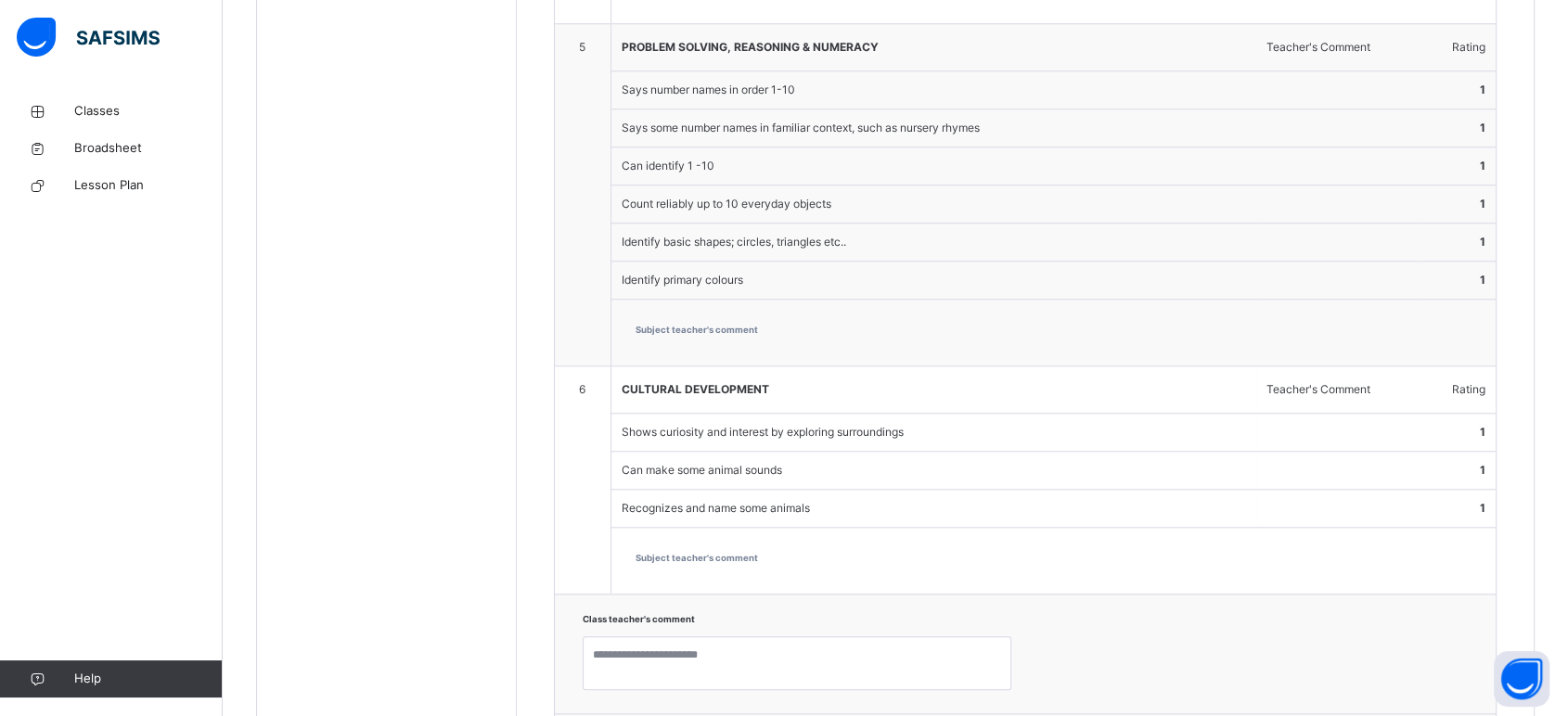 scroll, scrollTop: 1734, scrollLeft: 0, axis: vertical 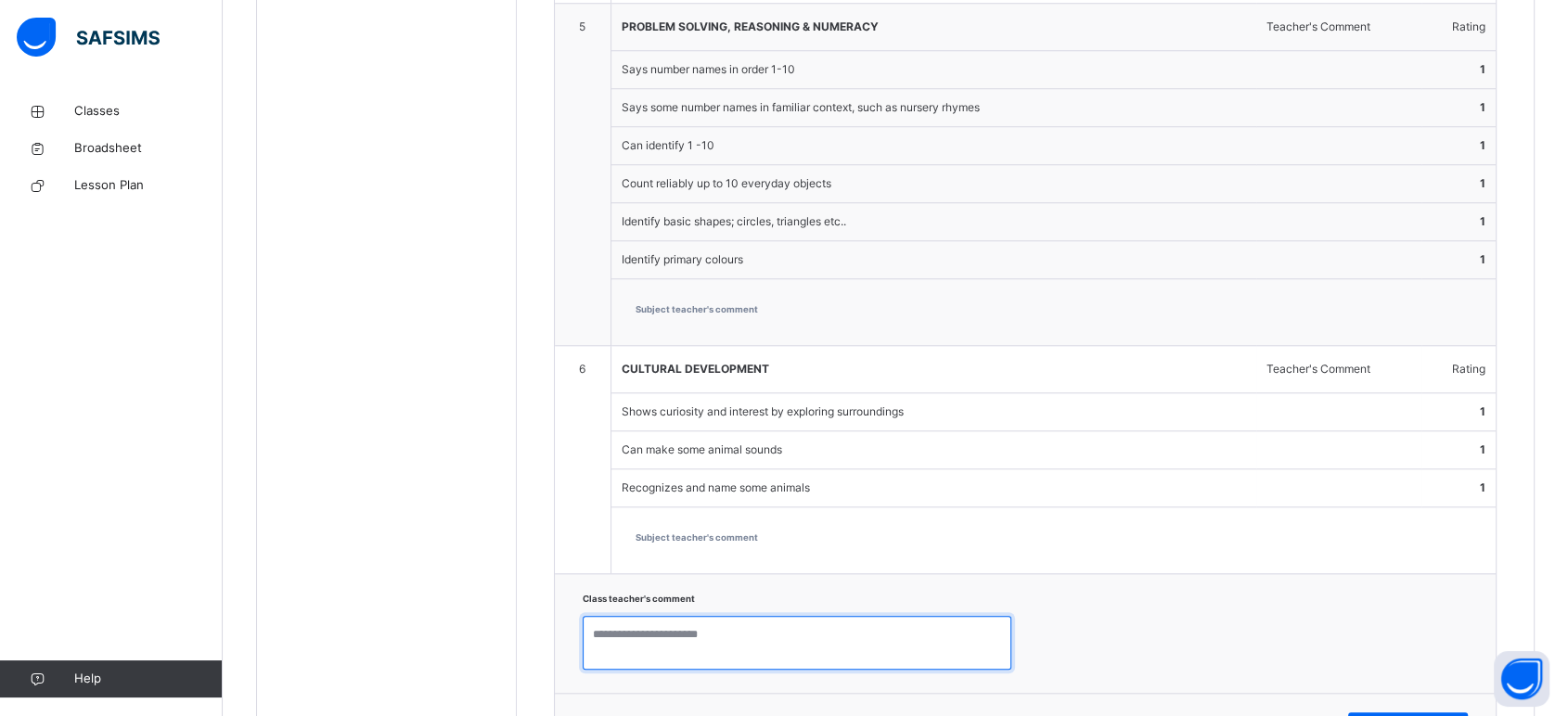 click at bounding box center (797, 643) 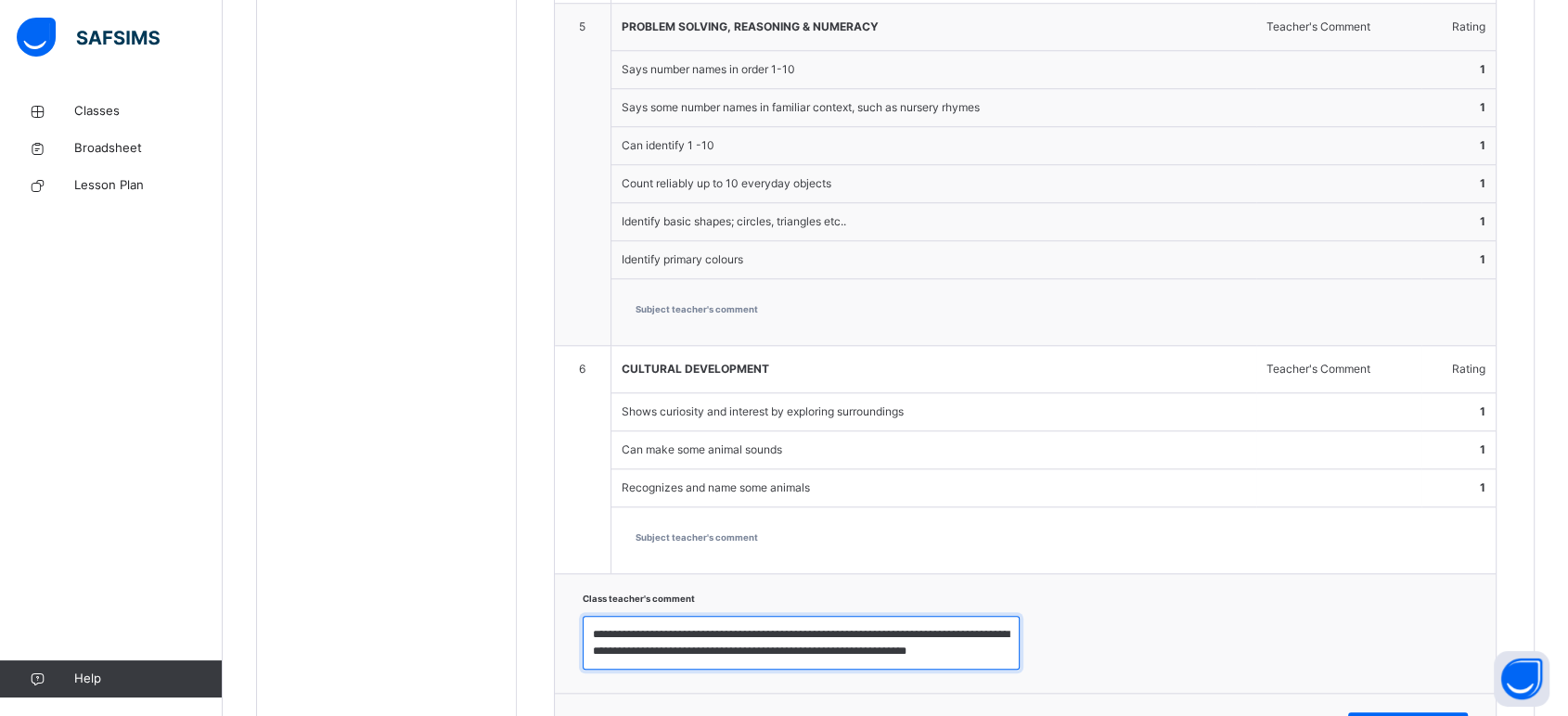 scroll, scrollTop: 6, scrollLeft: 0, axis: vertical 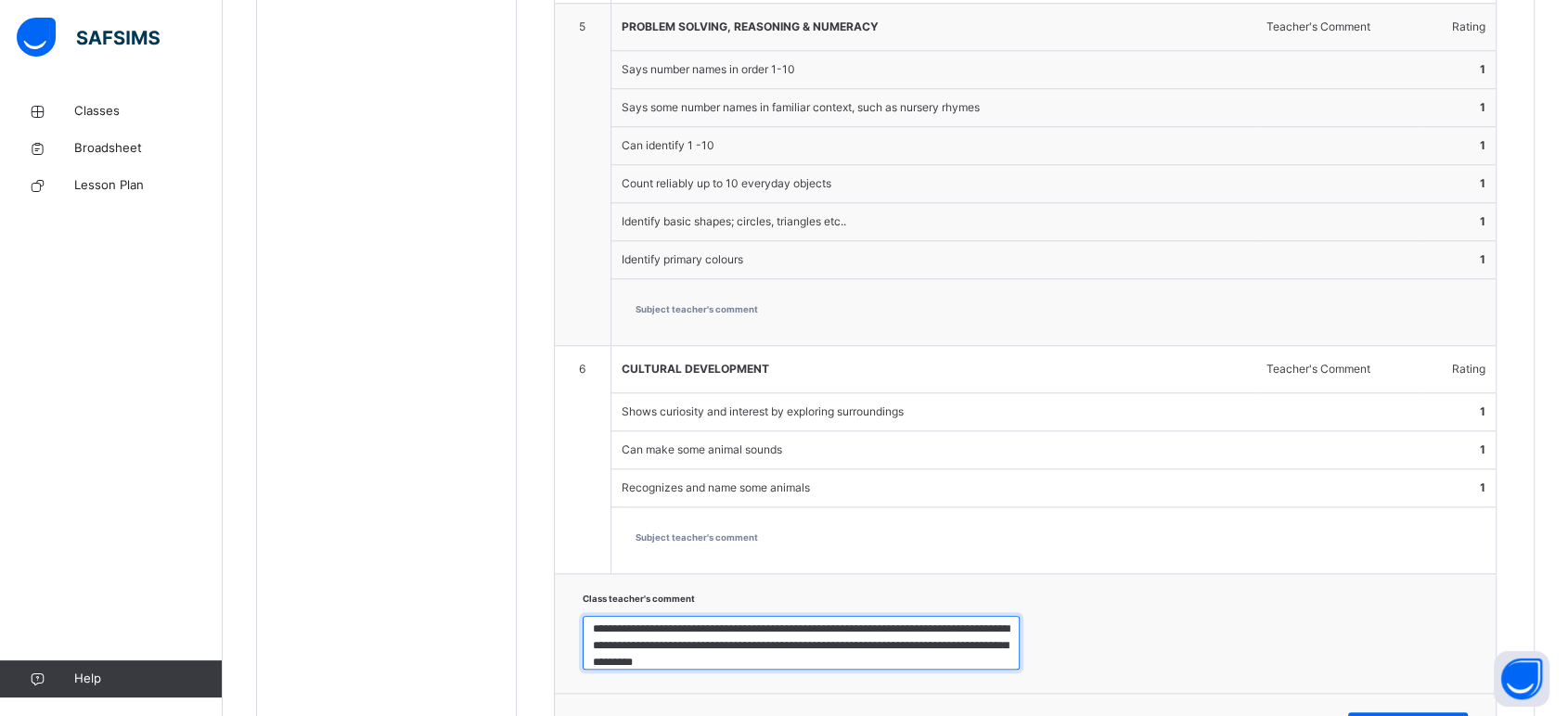 type on "**********" 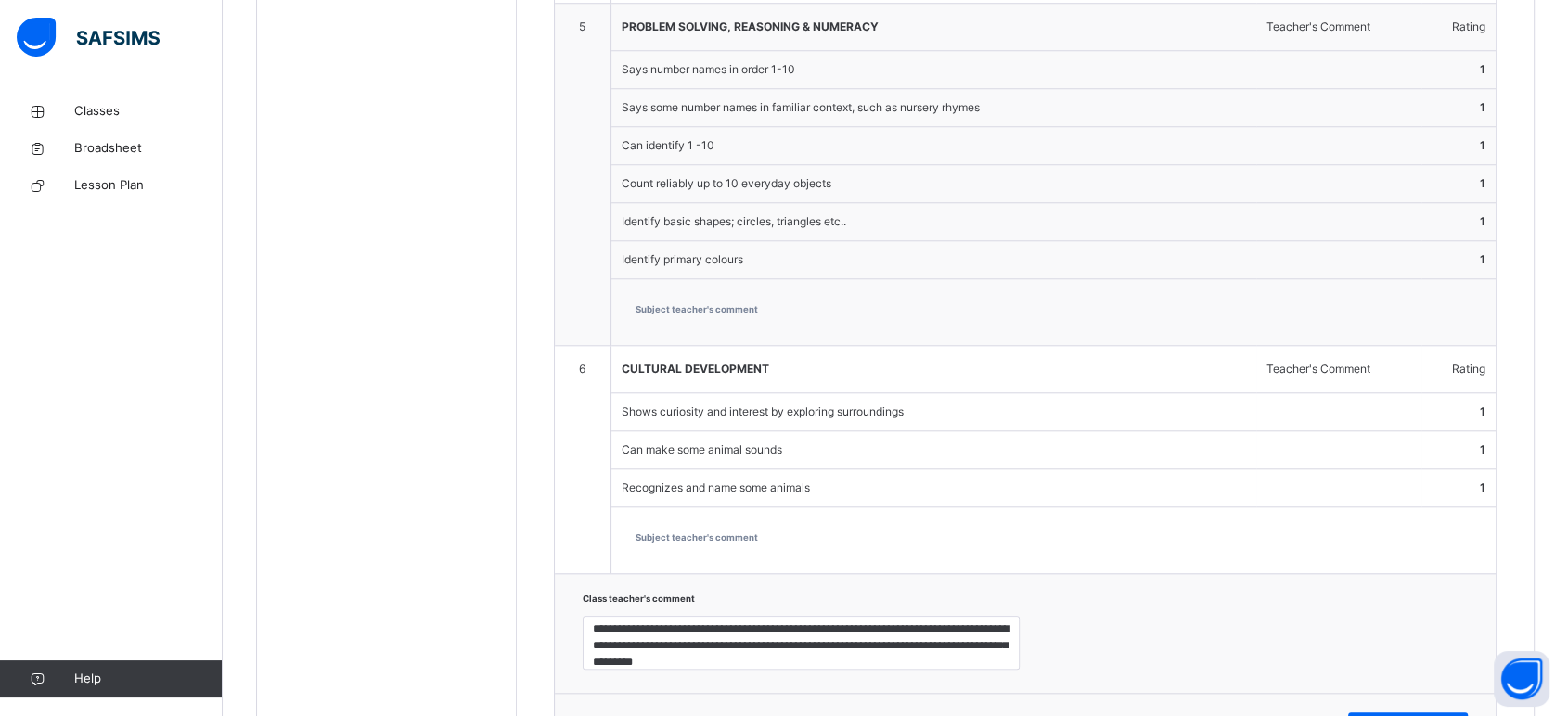 click on "**********" at bounding box center [1025, 633] 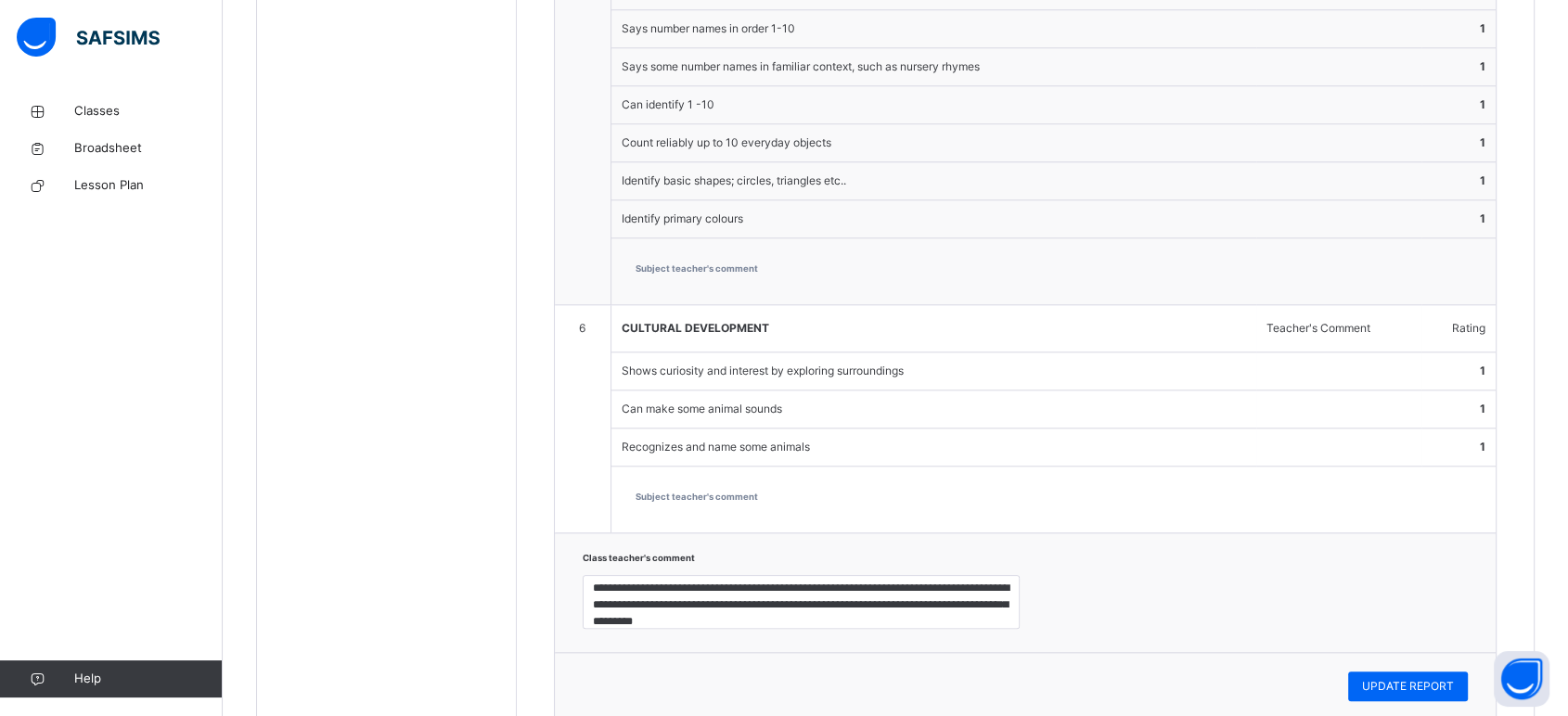 scroll, scrollTop: 1858, scrollLeft: 0, axis: vertical 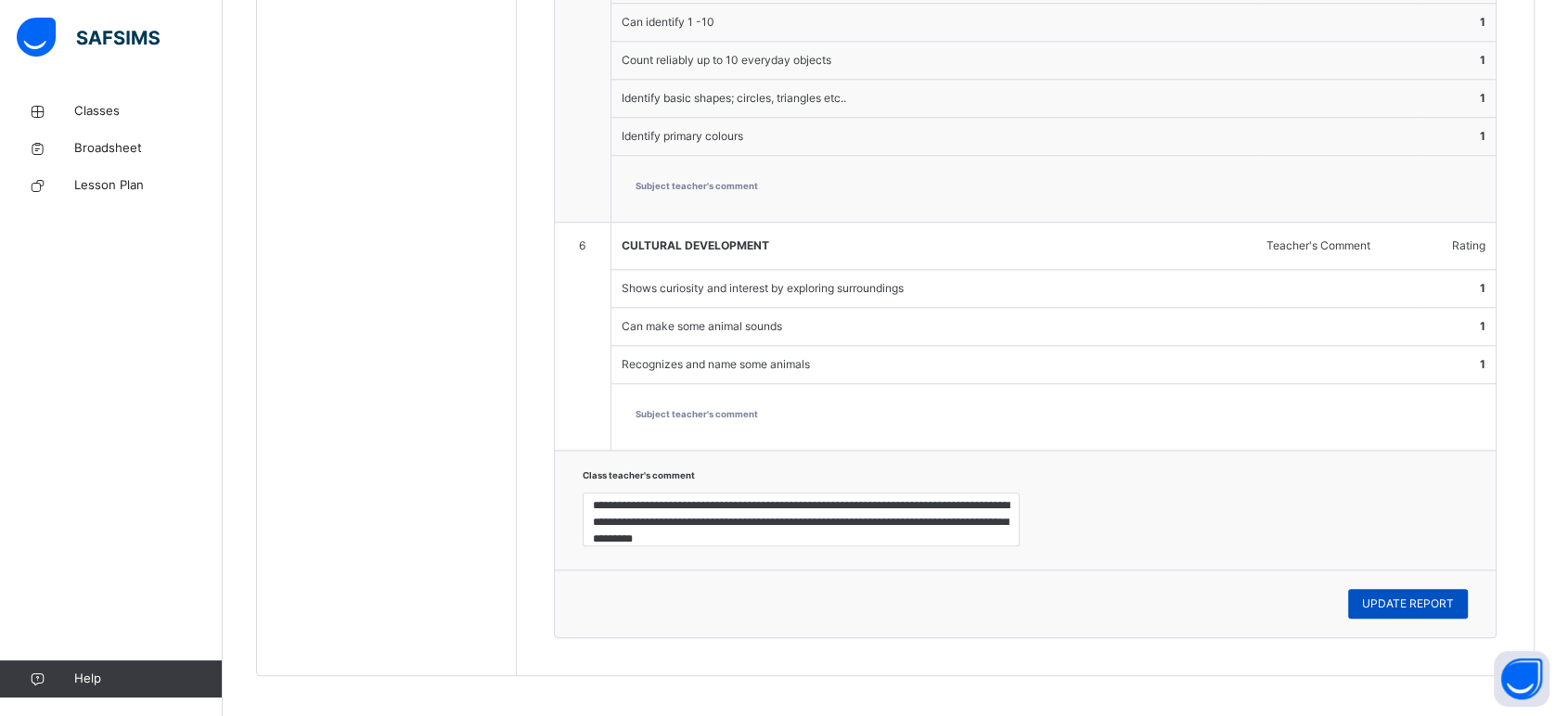 click on "UPDATE REPORT" at bounding box center (1407, 604) 